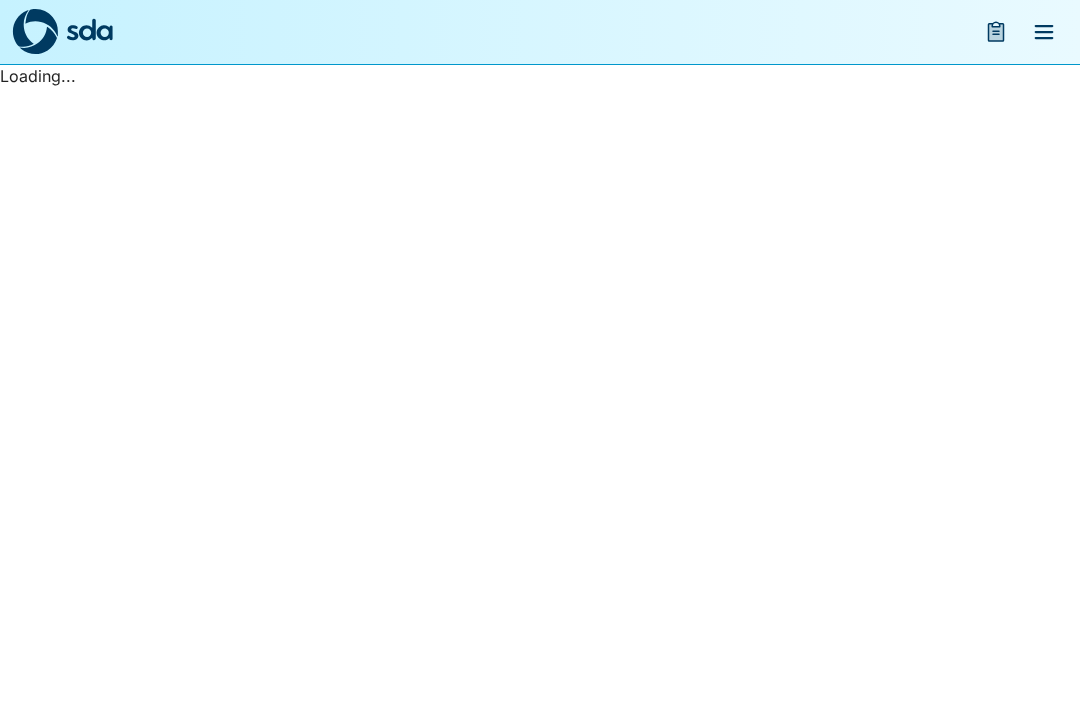 scroll, scrollTop: 0, scrollLeft: 0, axis: both 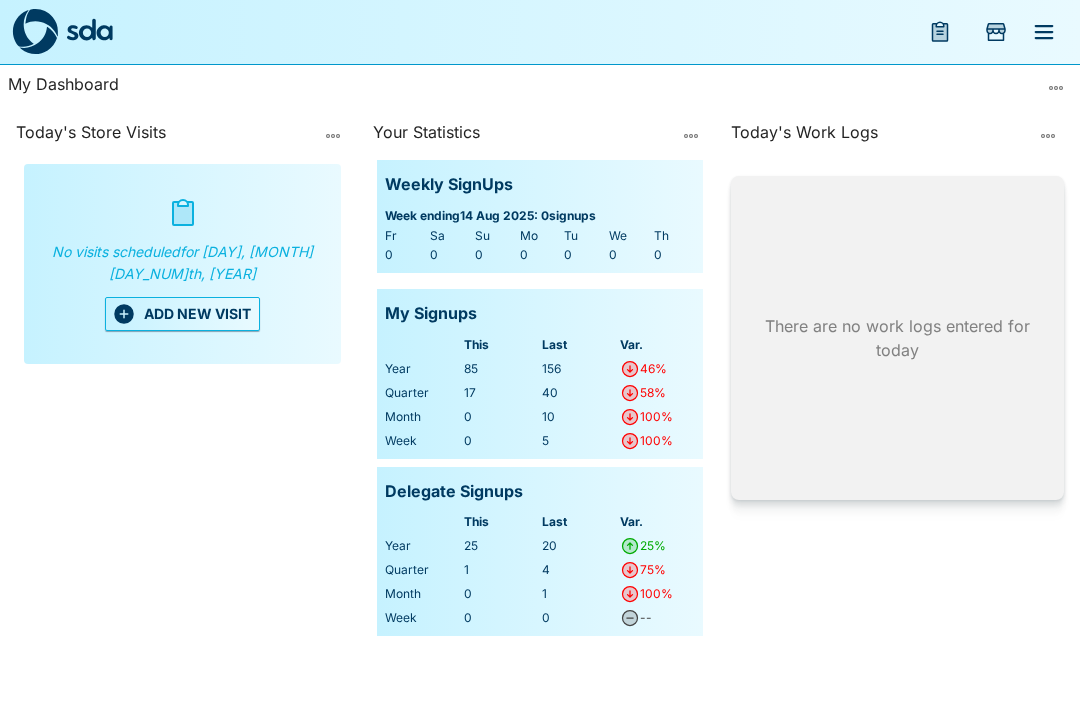 click at bounding box center (940, 32) 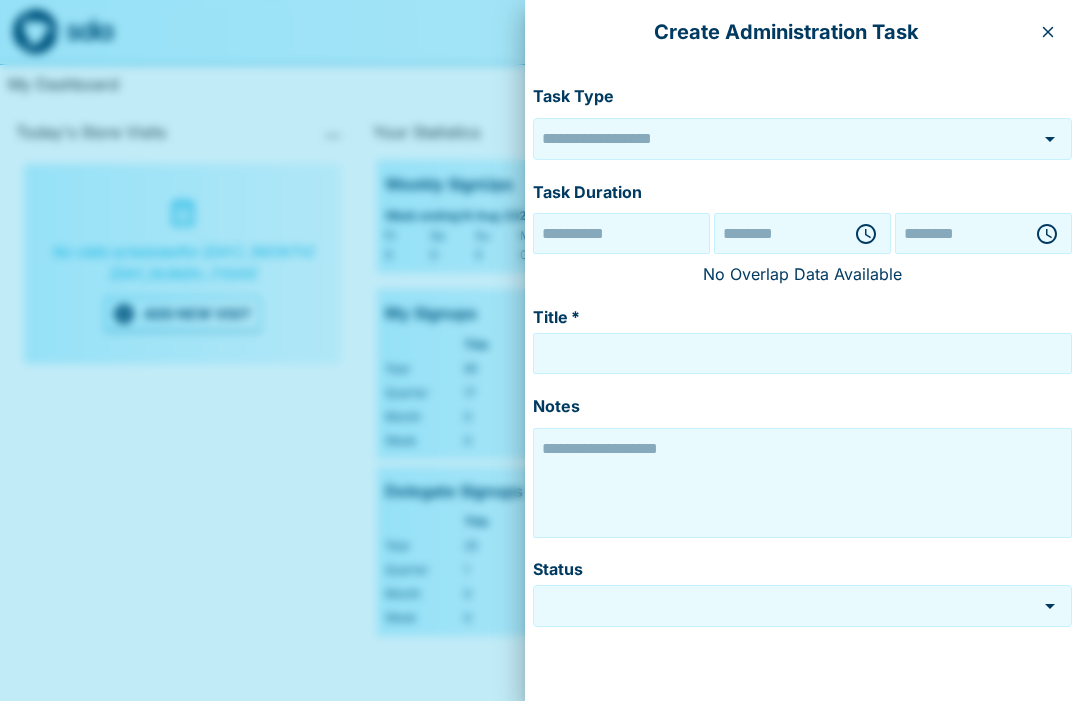 type on "******" 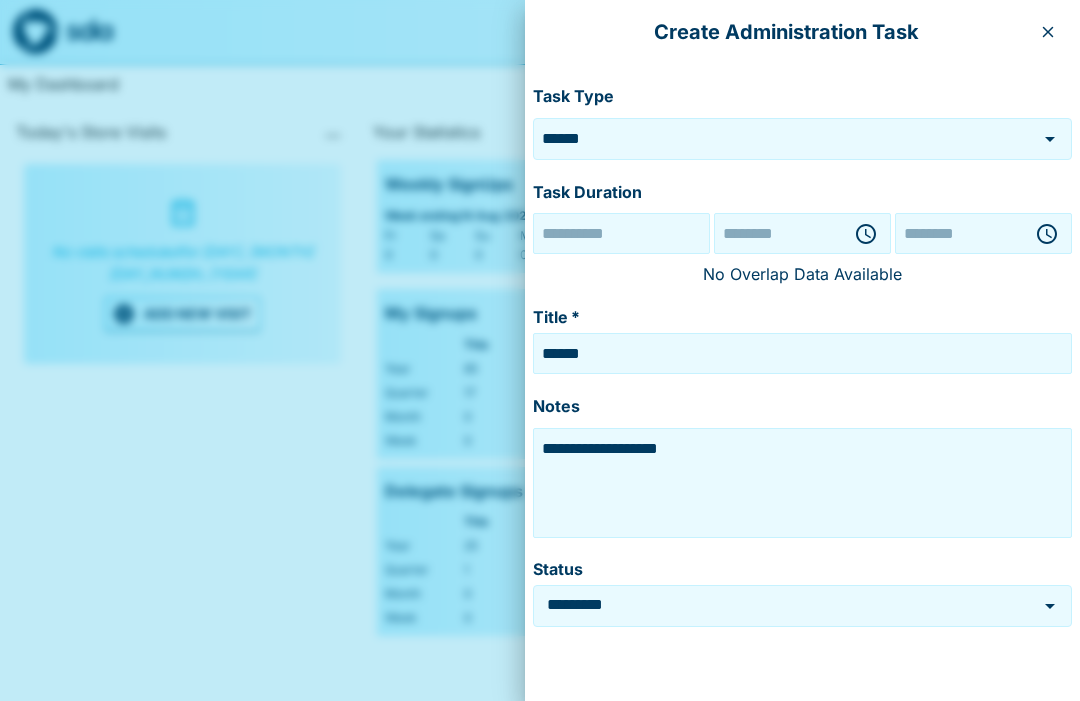 type on "**********" 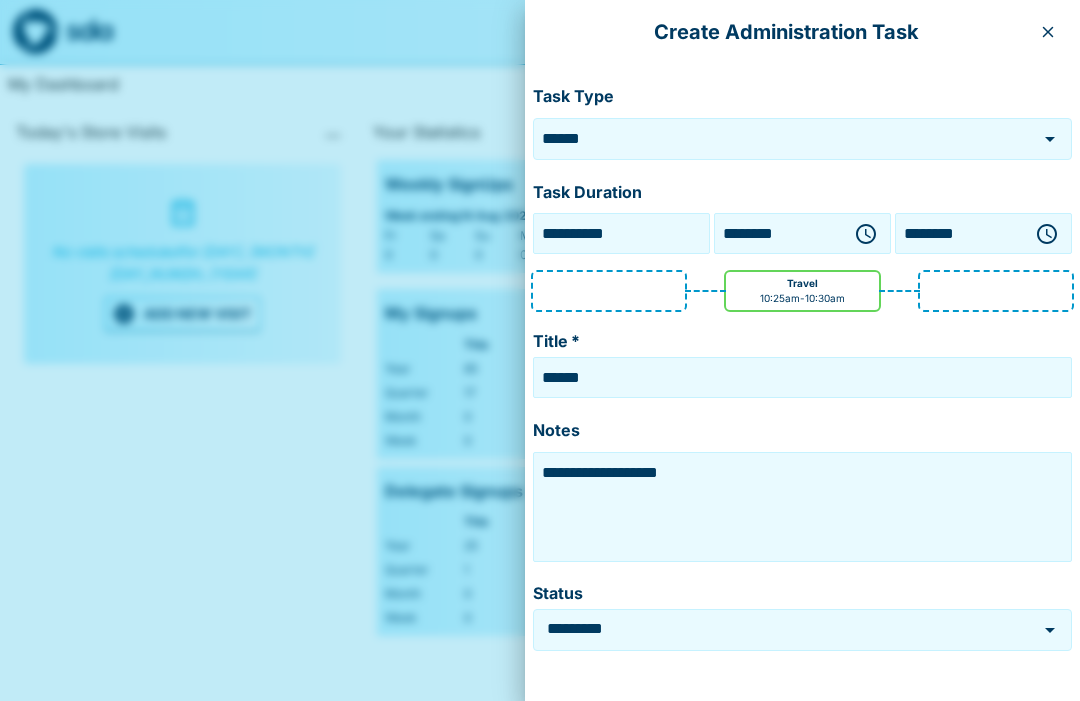 click at bounding box center [1048, 32] 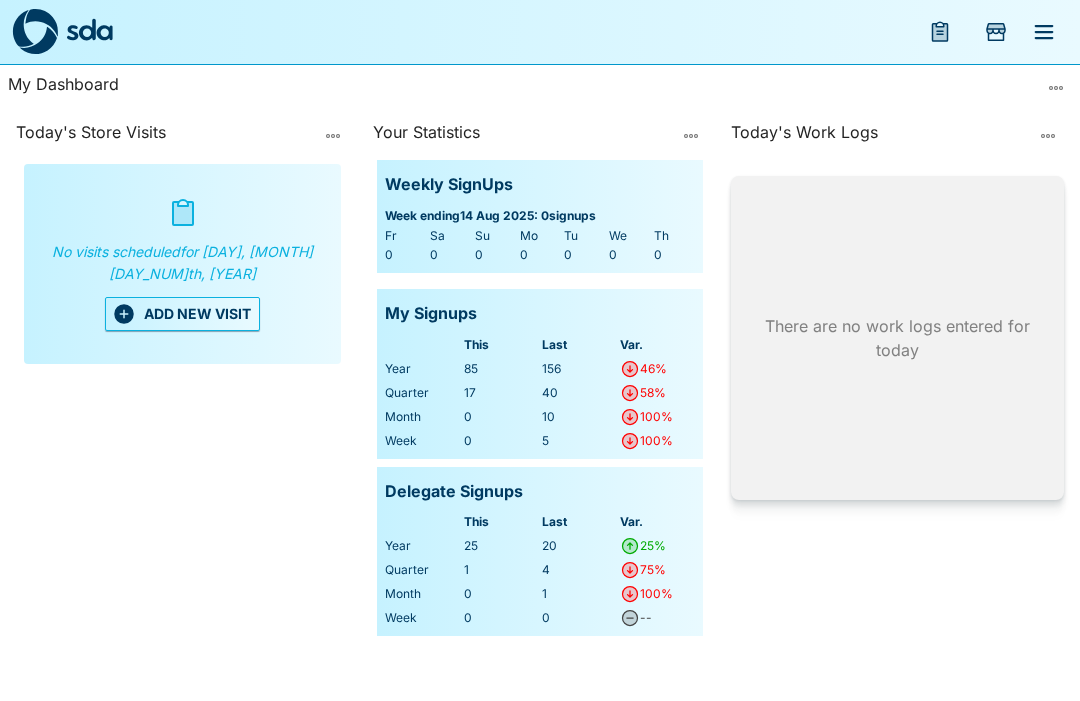 click 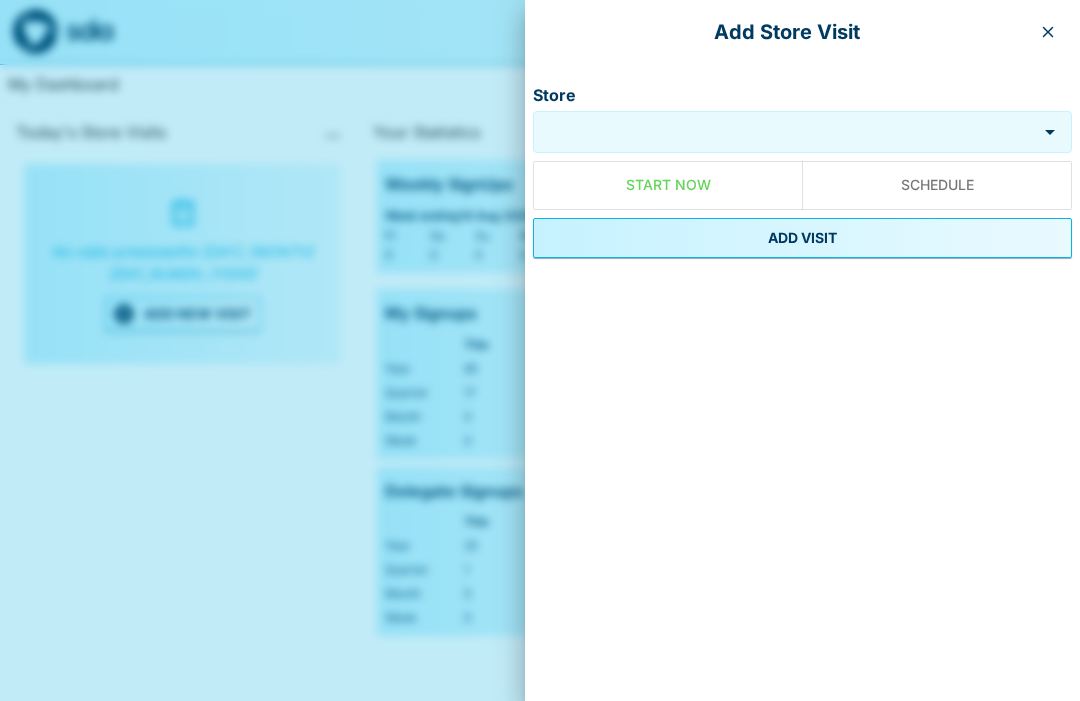 click 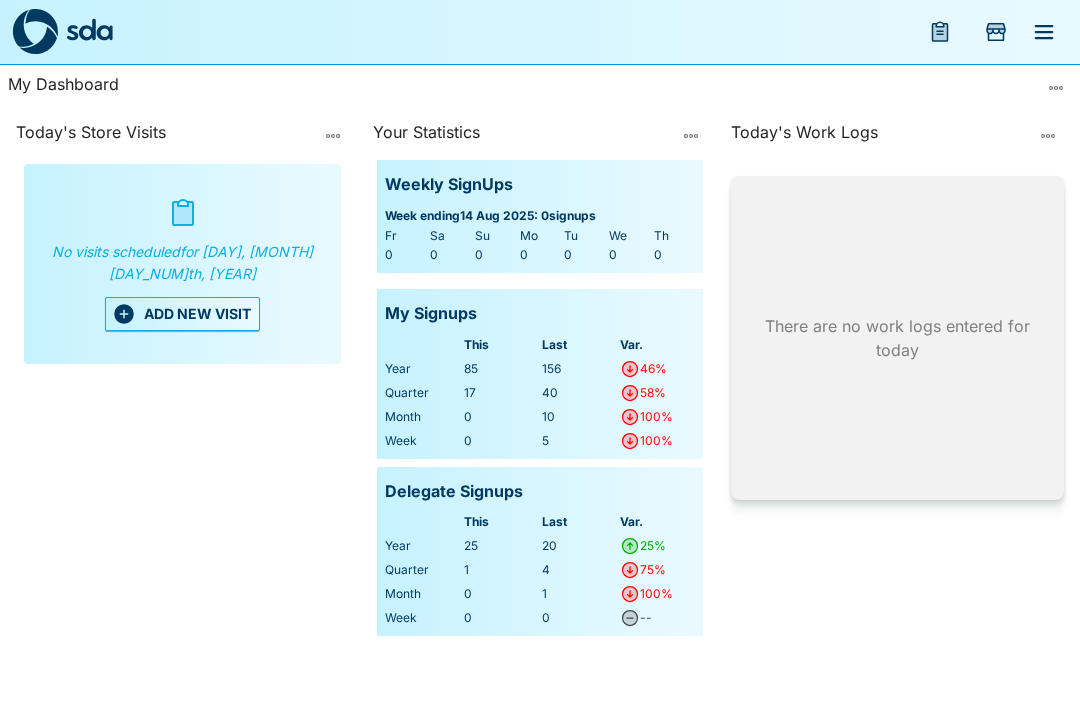 click at bounding box center [1044, 32] 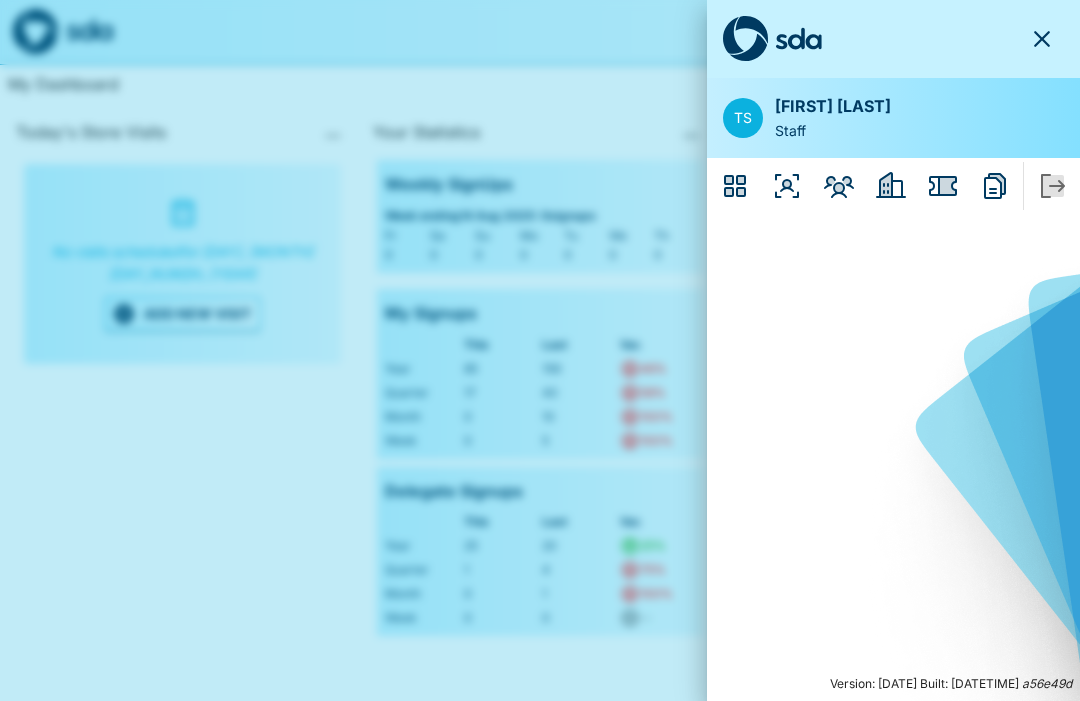 click 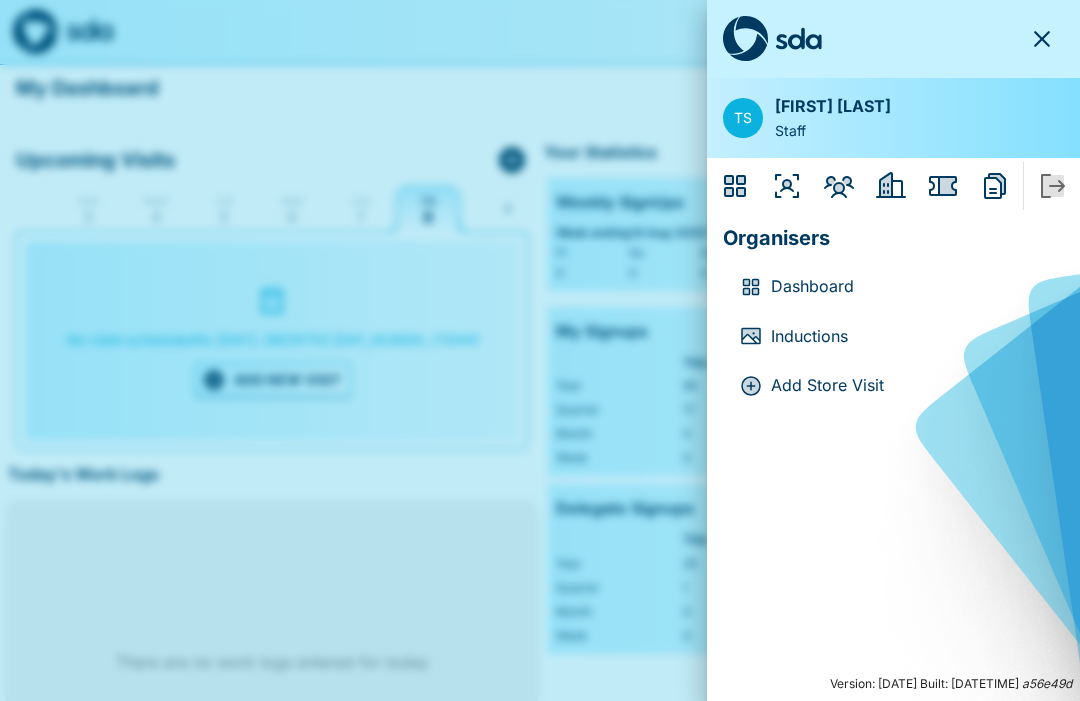 click on "Inductions" at bounding box center [909, 337] 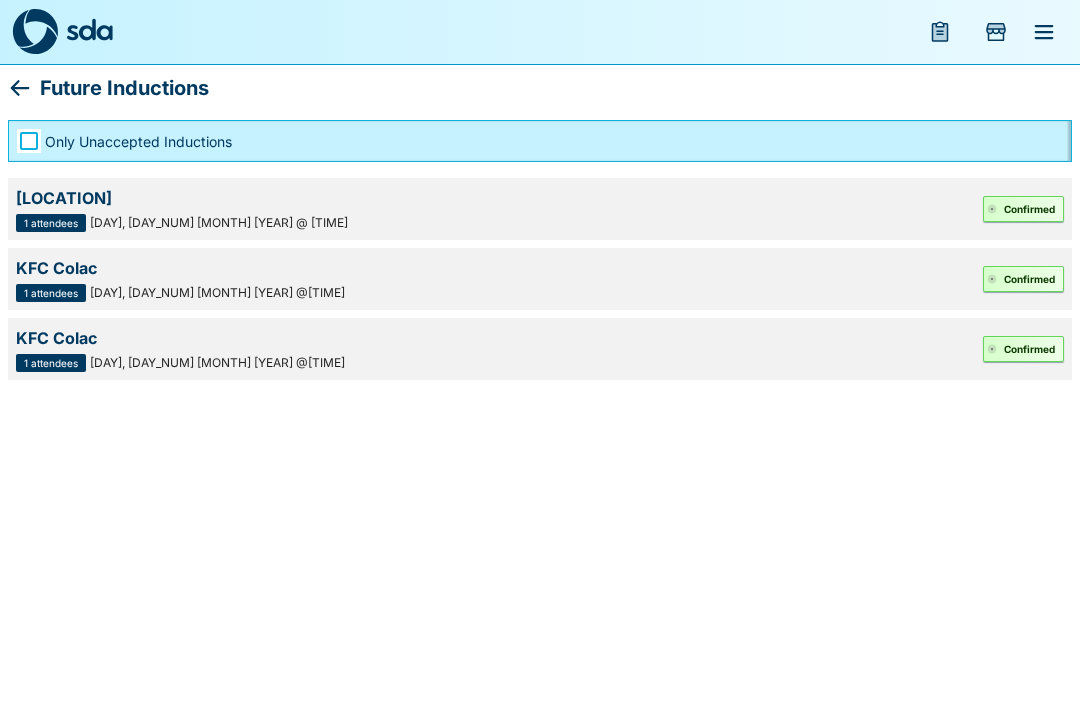 click on "Confirmed" at bounding box center (1023, 209) 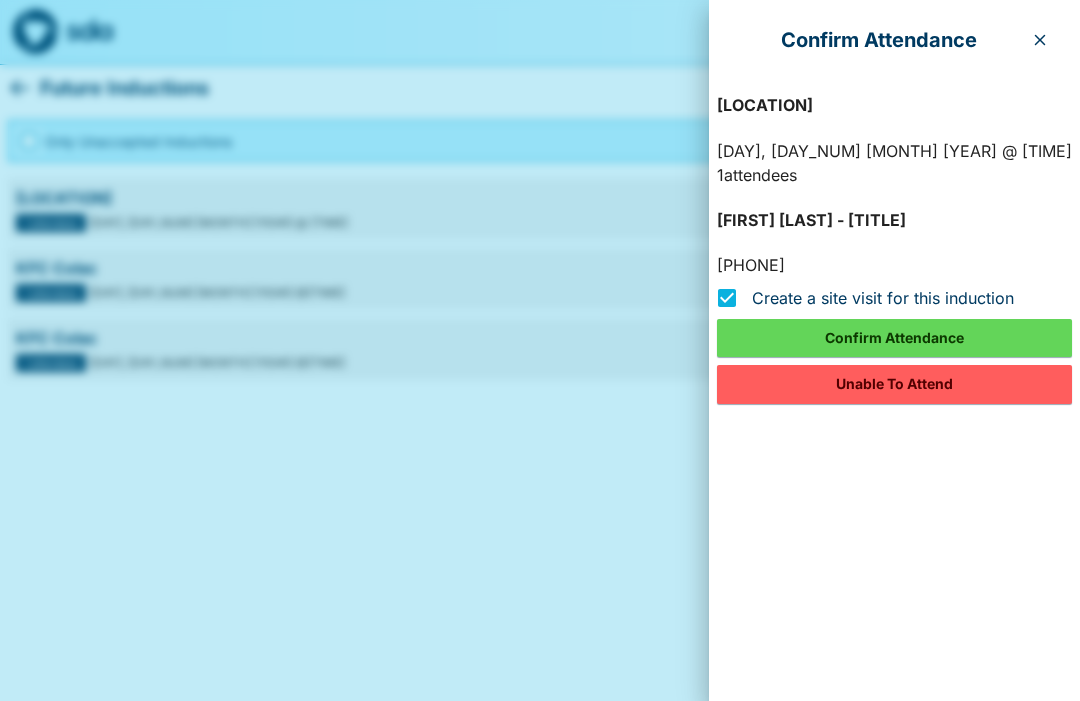 click on "Confirm Attendance" at bounding box center [894, 338] 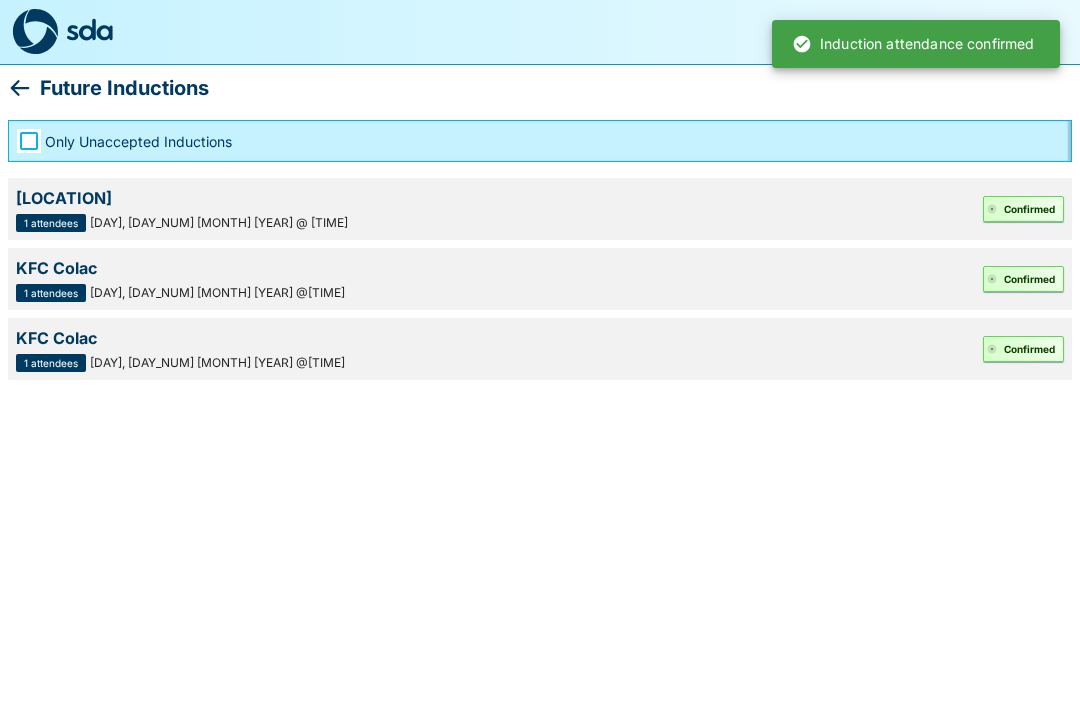 click on "1 attendees" at bounding box center (51, 223) 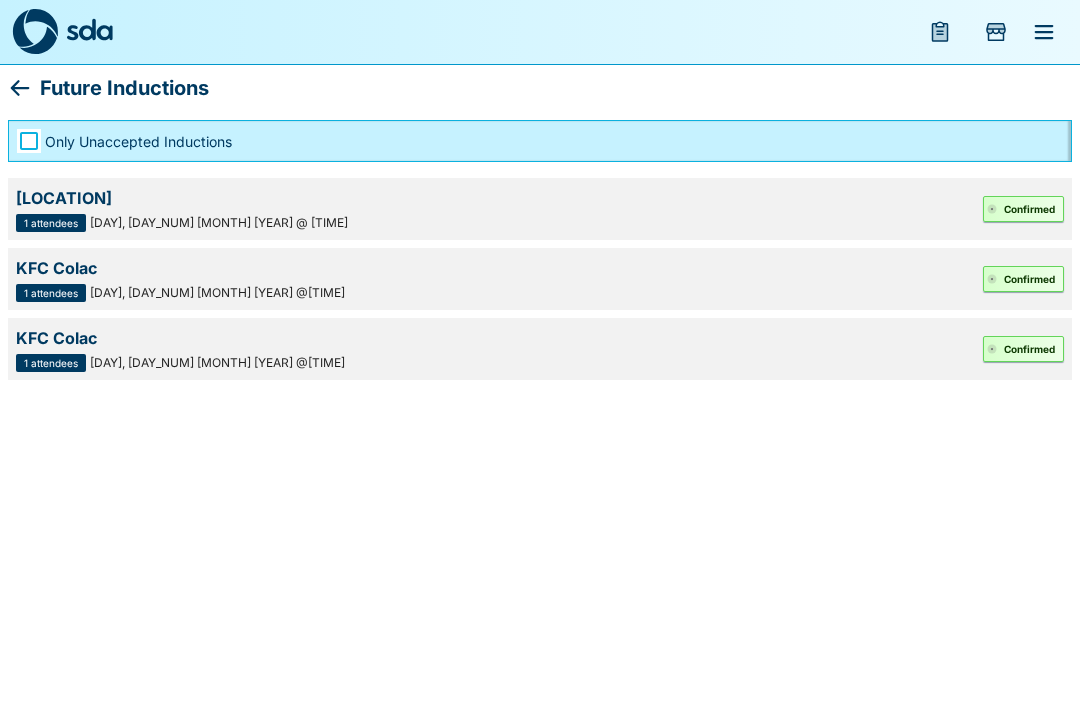 click on "Confirmed" at bounding box center [1023, 209] 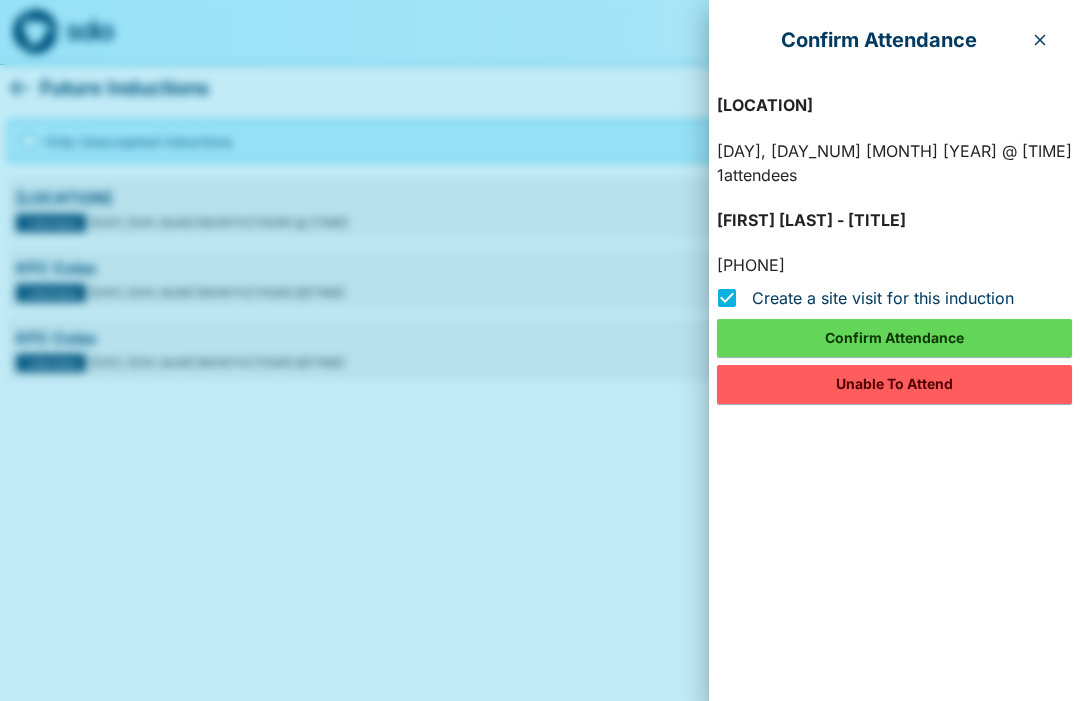 click 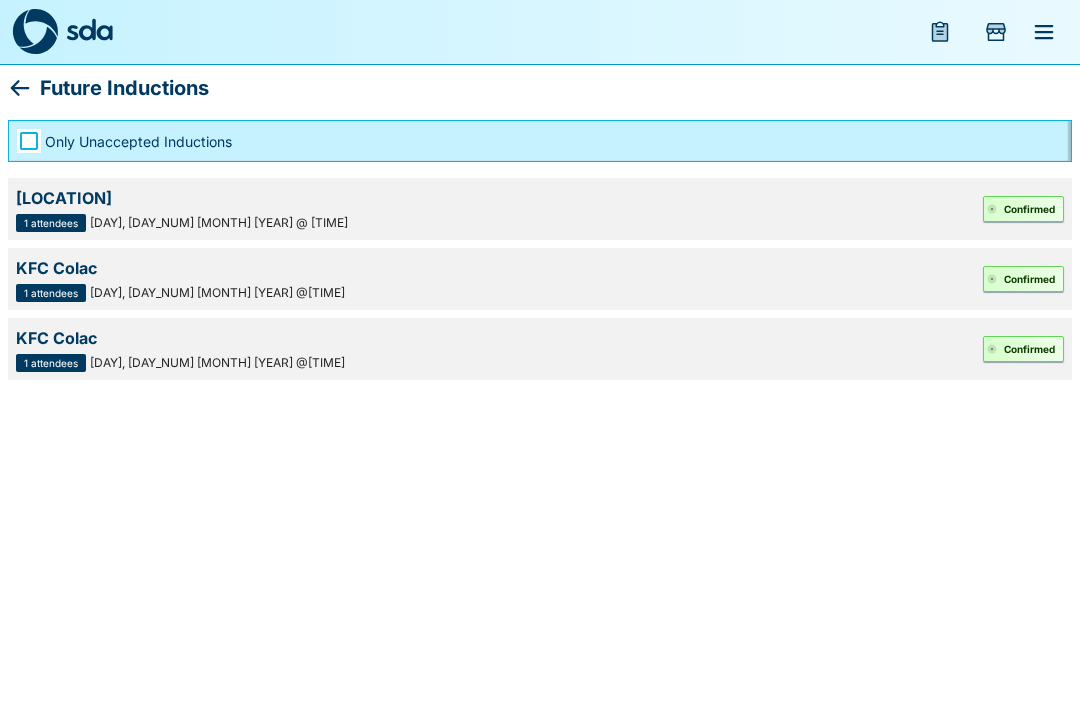 click on "1 attendees" at bounding box center [51, 223] 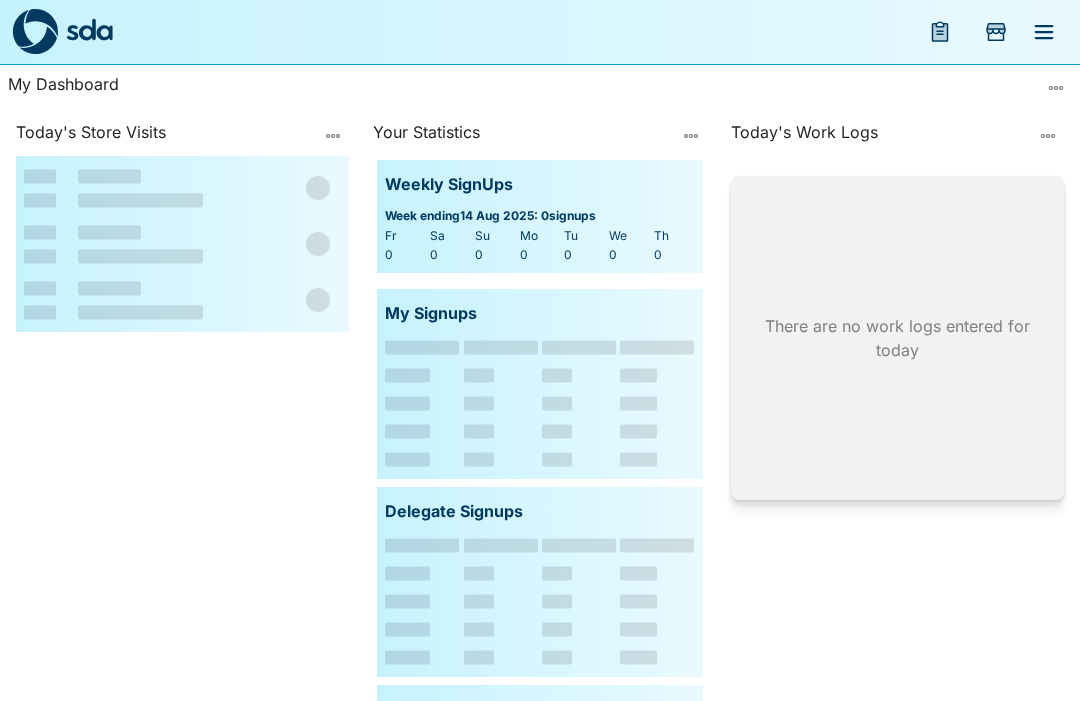 scroll, scrollTop: 0, scrollLeft: 0, axis: both 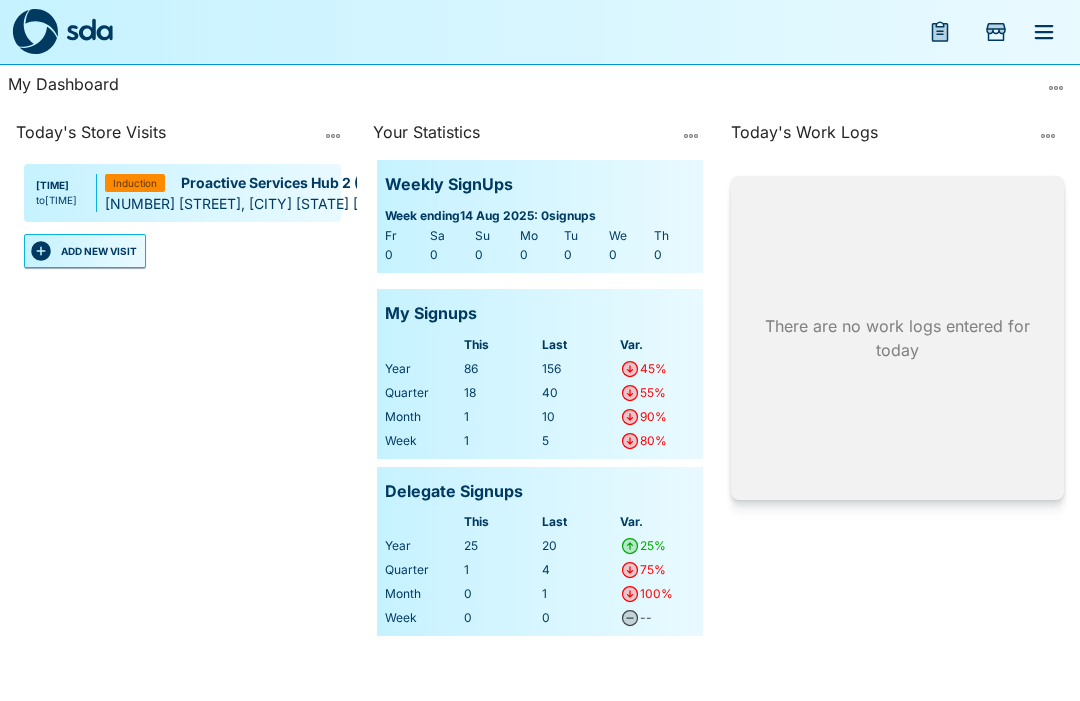 click on "Proactive Services Hub 2 ([CITY], [CITY])" at bounding box center [323, 182] 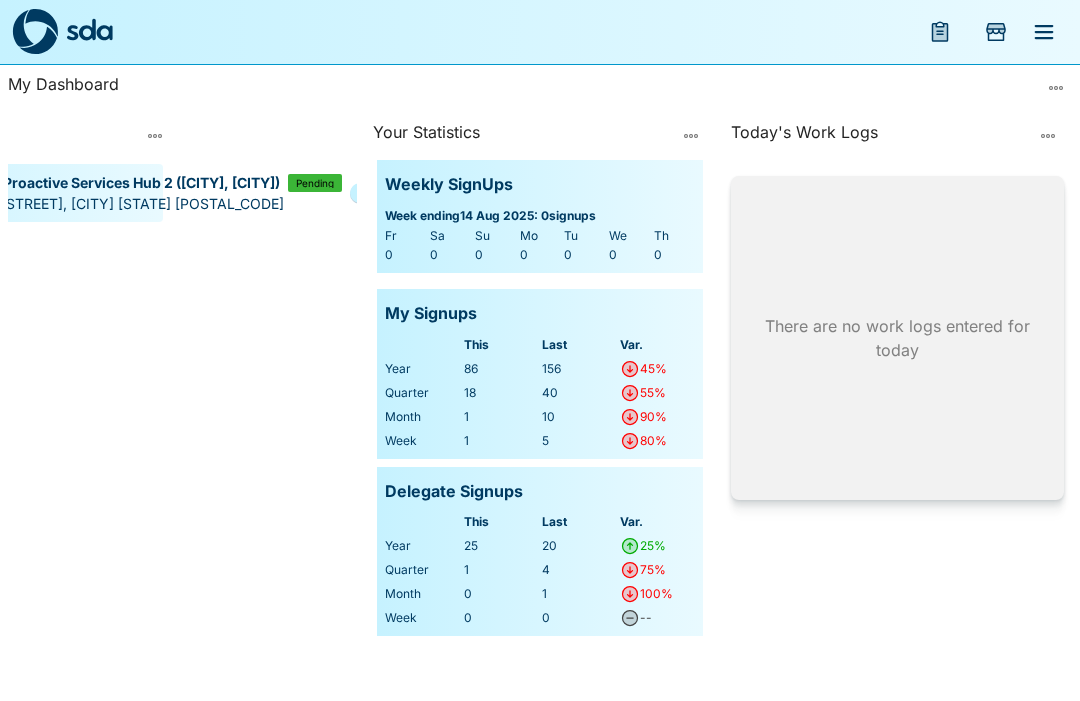 scroll, scrollTop: 0, scrollLeft: 174, axis: horizontal 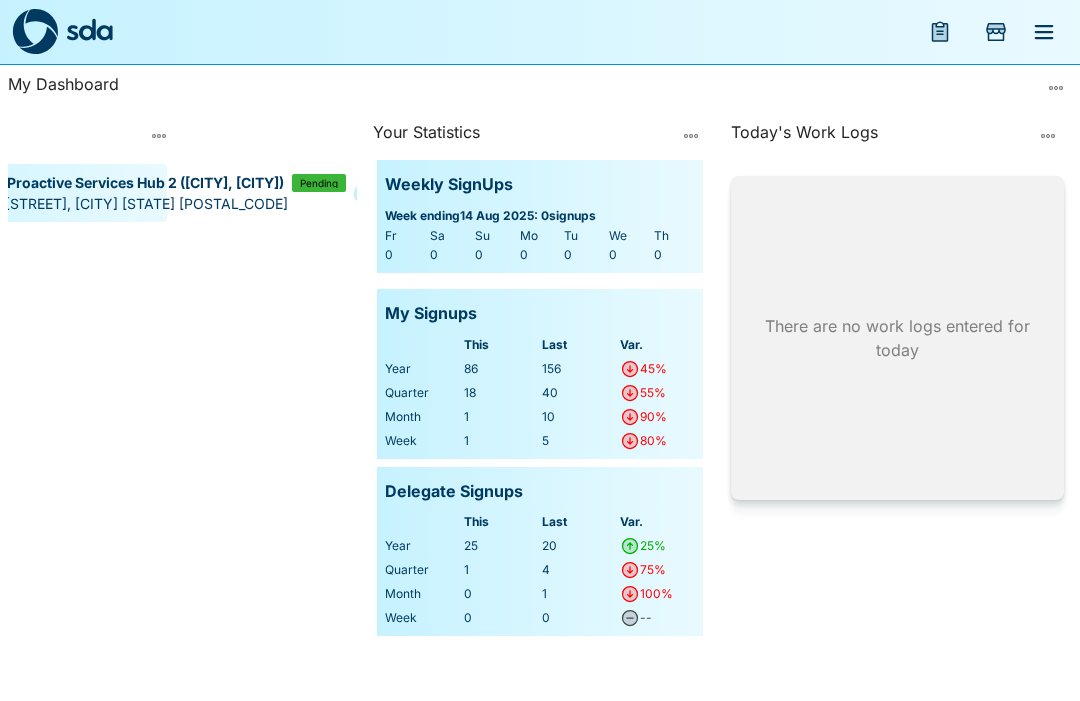 click on "Pending" at bounding box center [319, 183] 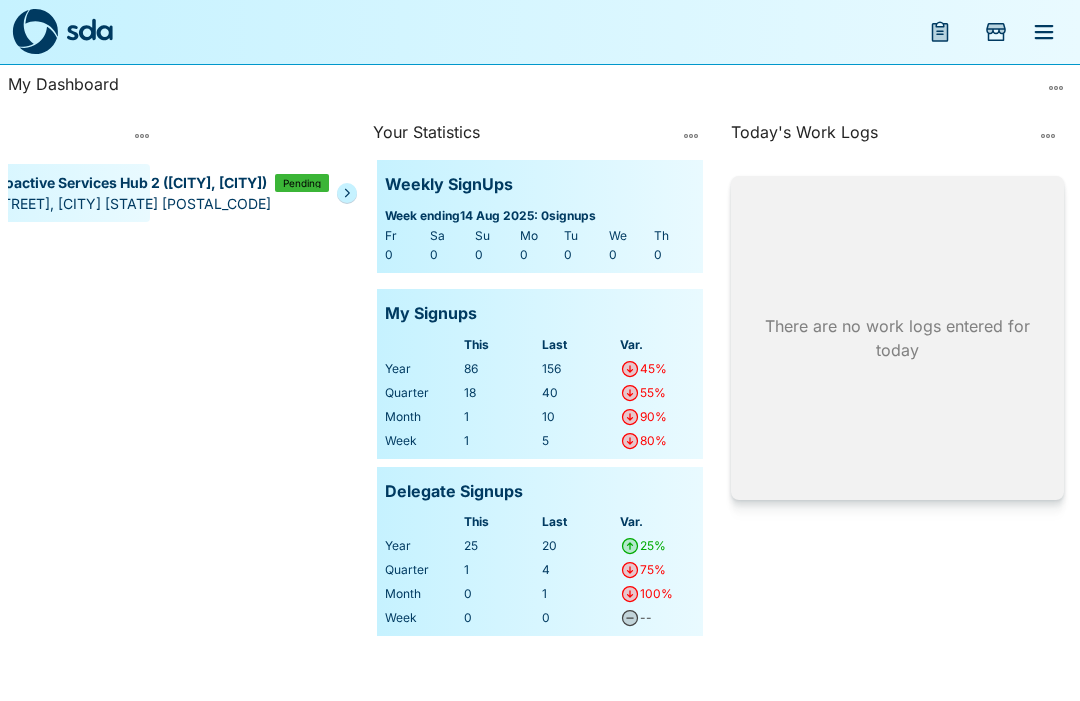 scroll, scrollTop: 0, scrollLeft: 238, axis: horizontal 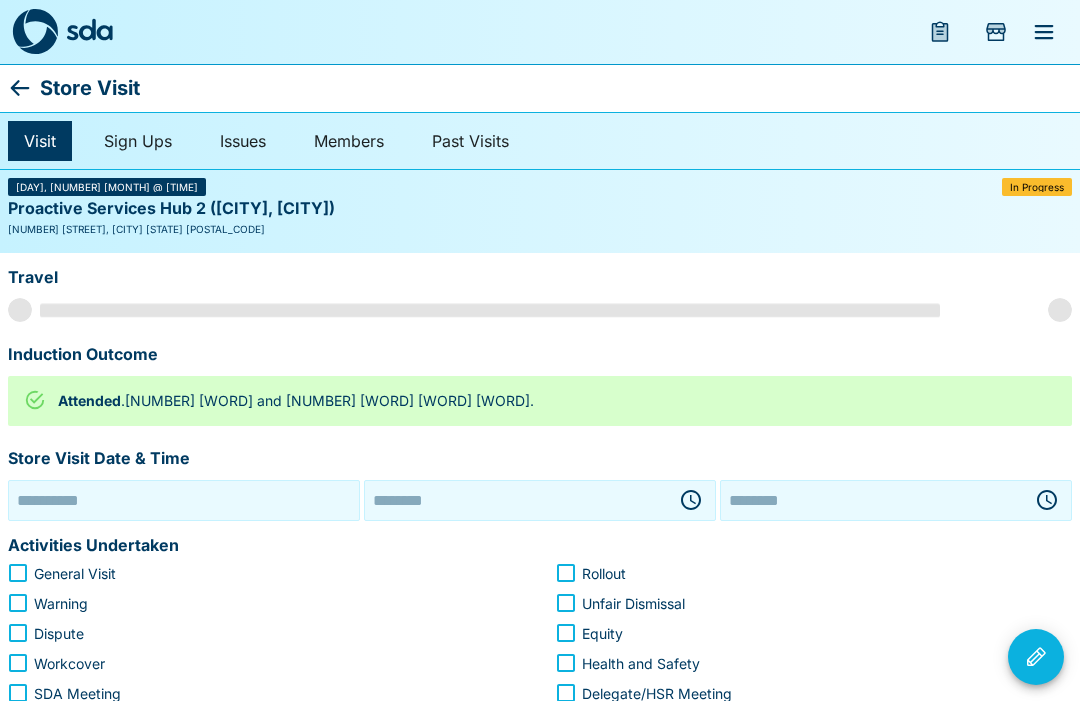 type on "**********" 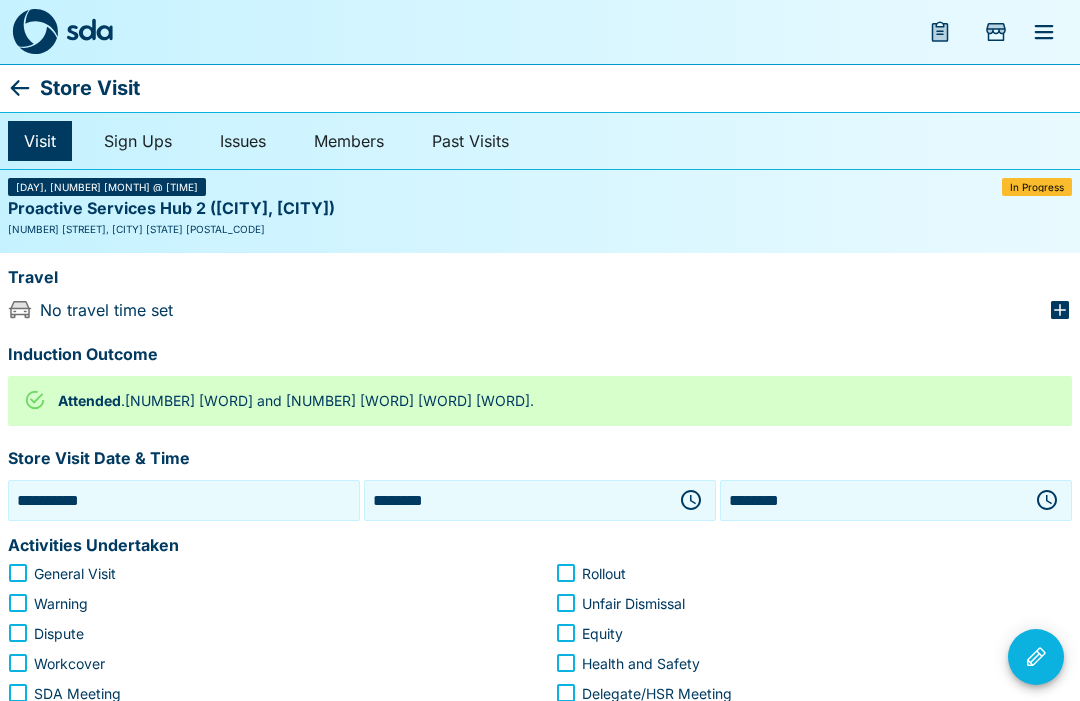 click 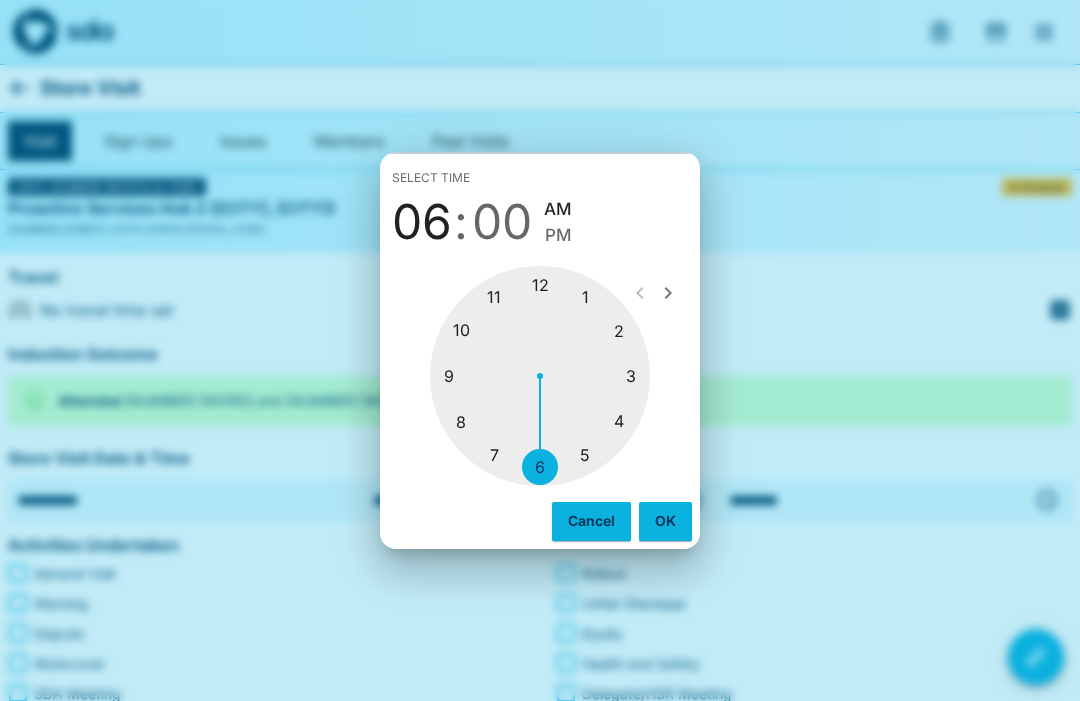 click at bounding box center [540, 376] 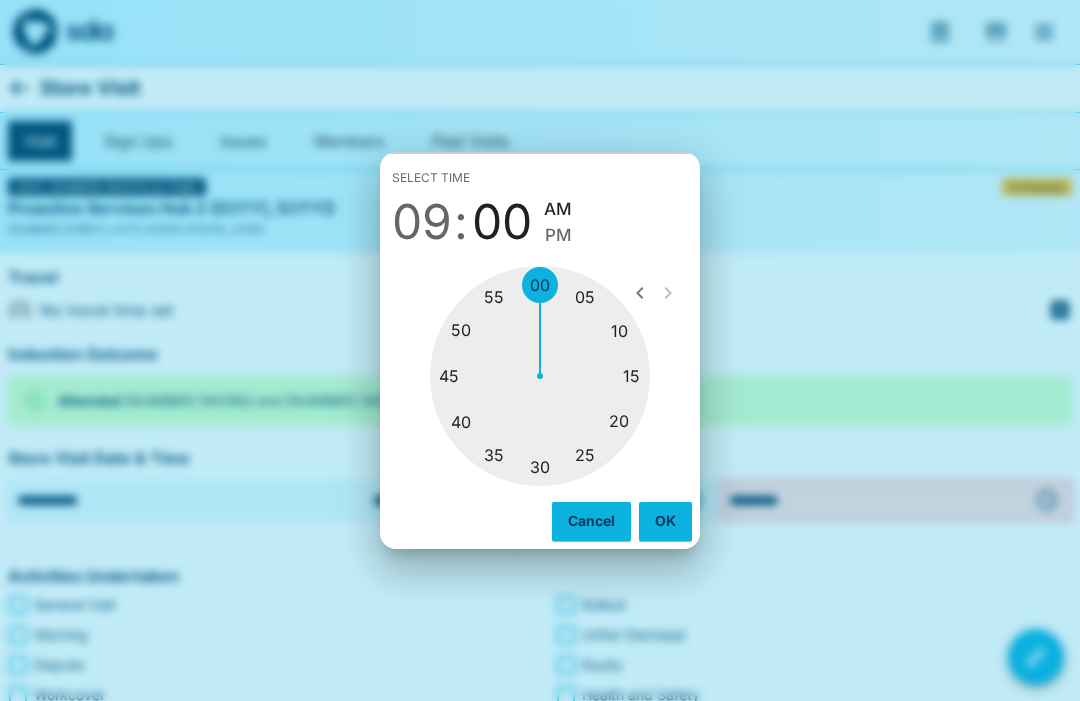 click at bounding box center (540, 376) 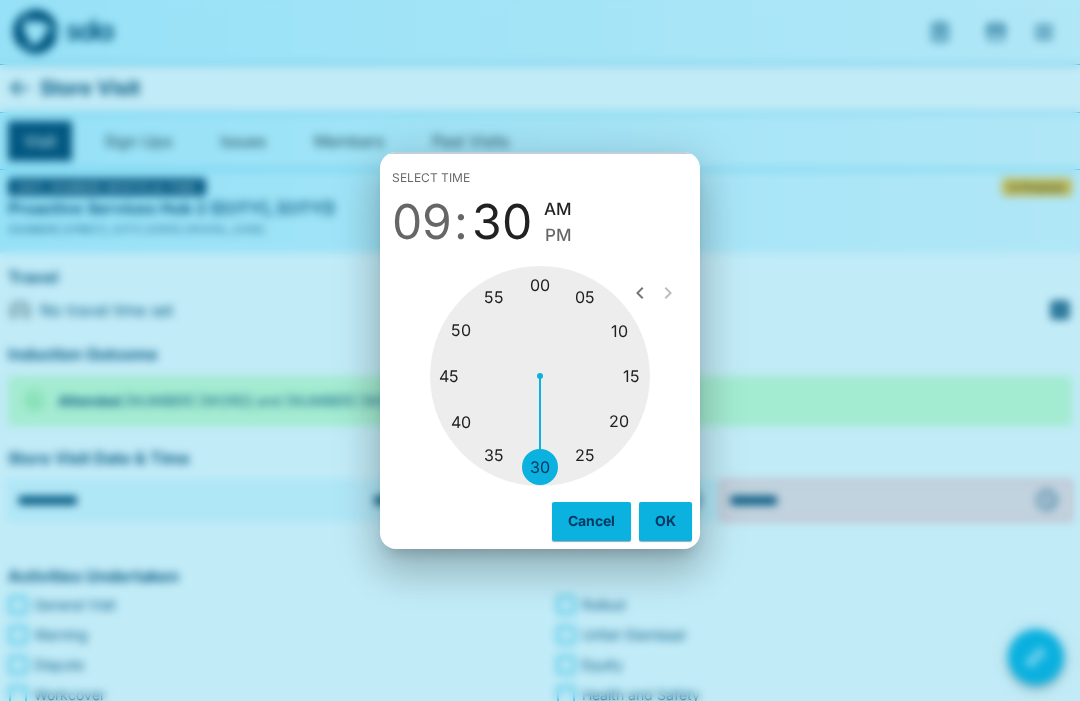 click on "OK" at bounding box center (665, 521) 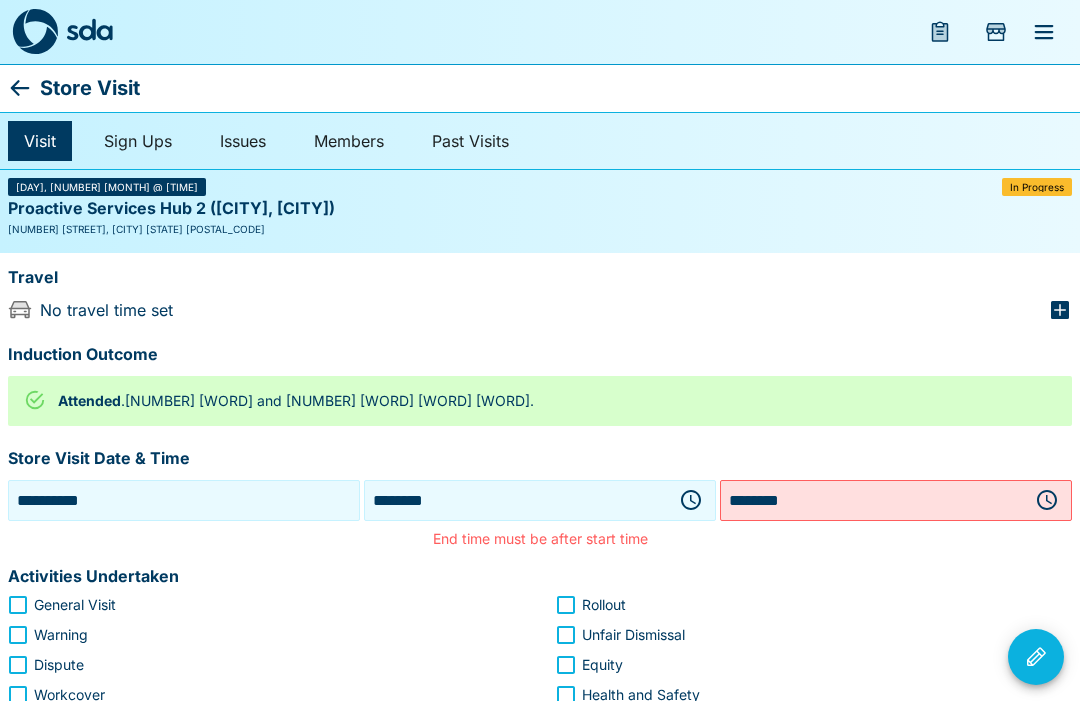 click at bounding box center (1047, 500) 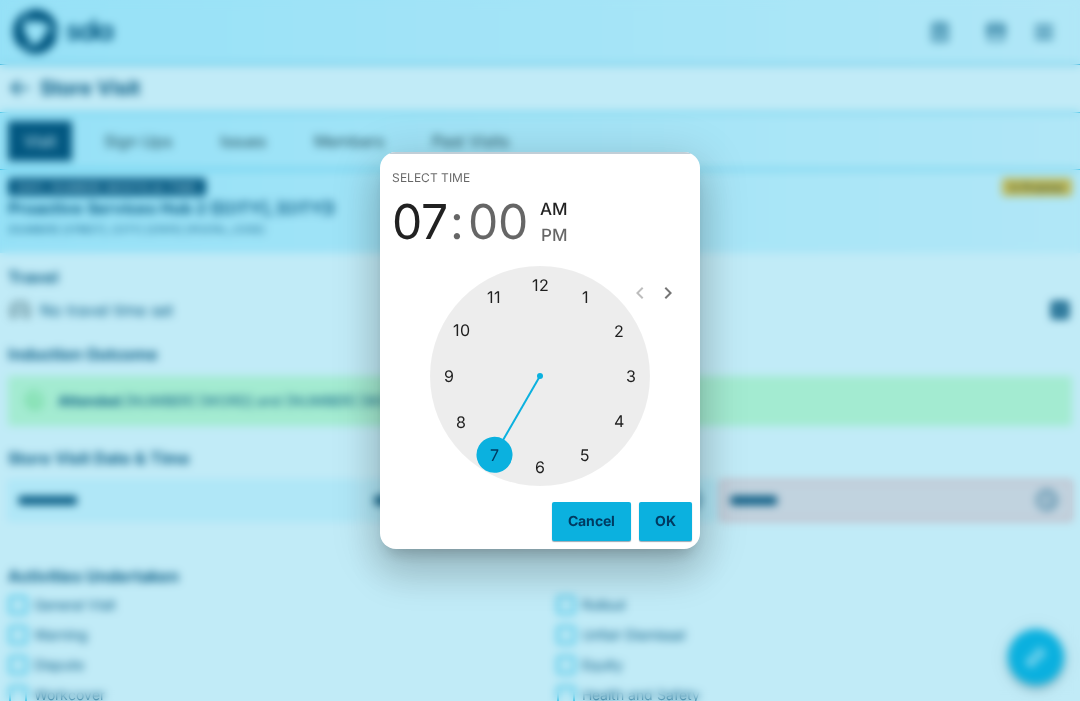 click at bounding box center (540, 376) 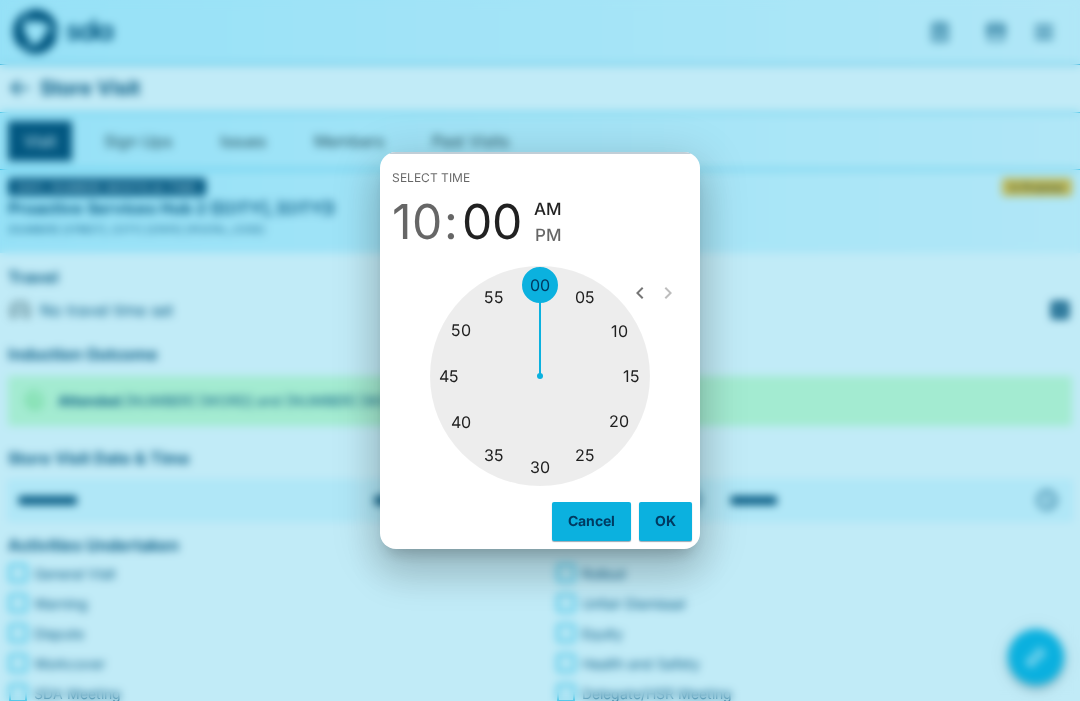 click at bounding box center (540, 376) 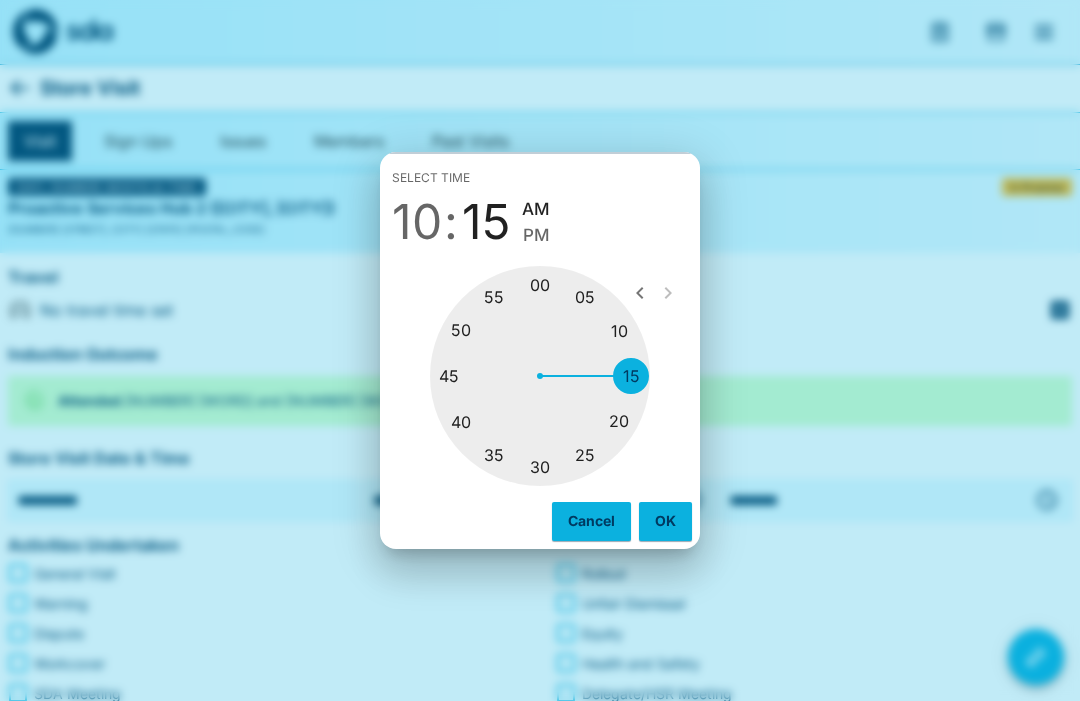 click at bounding box center [540, 376] 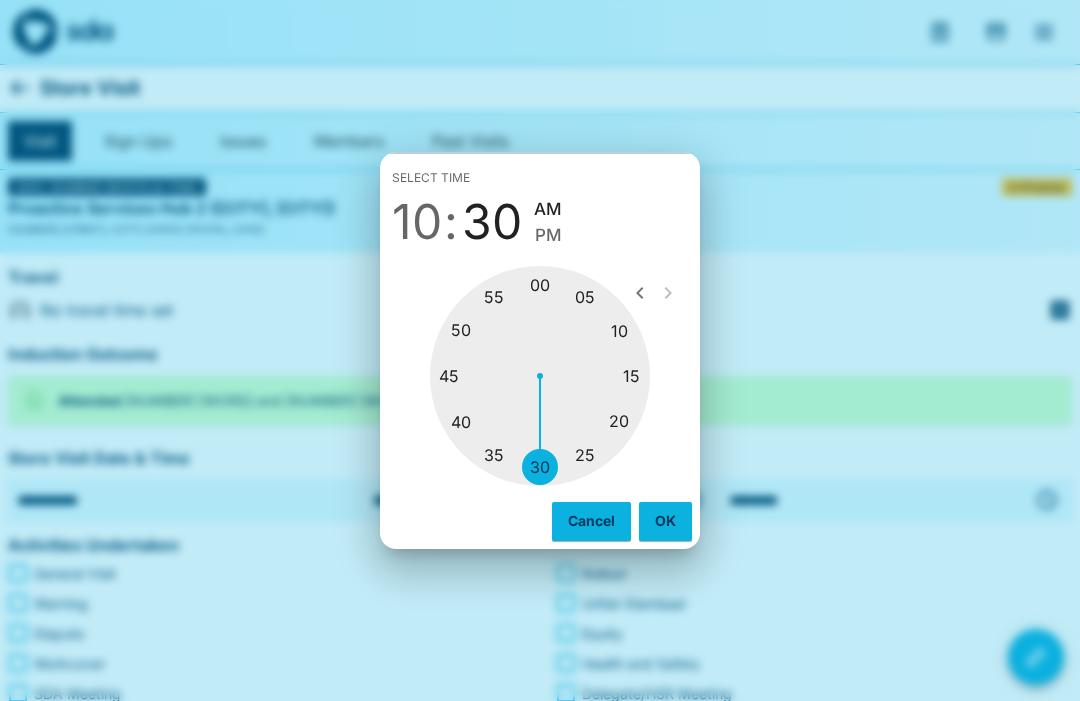 type on "********" 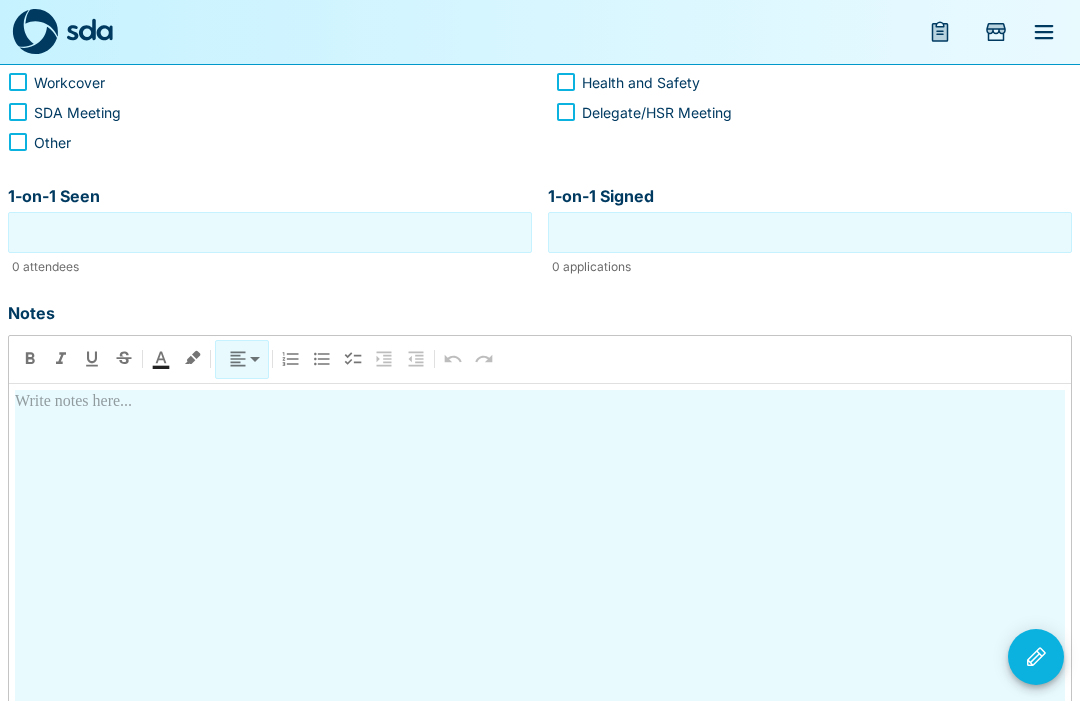 scroll, scrollTop: 551, scrollLeft: 0, axis: vertical 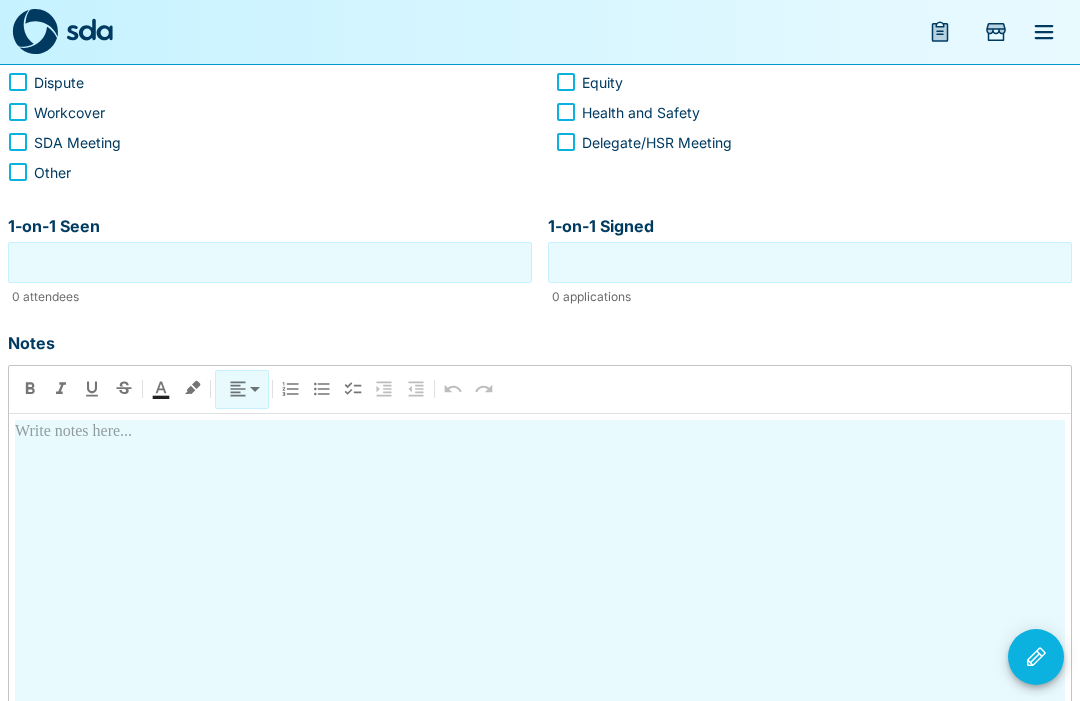 click on "1-on-1 Seen" at bounding box center (270, 262) 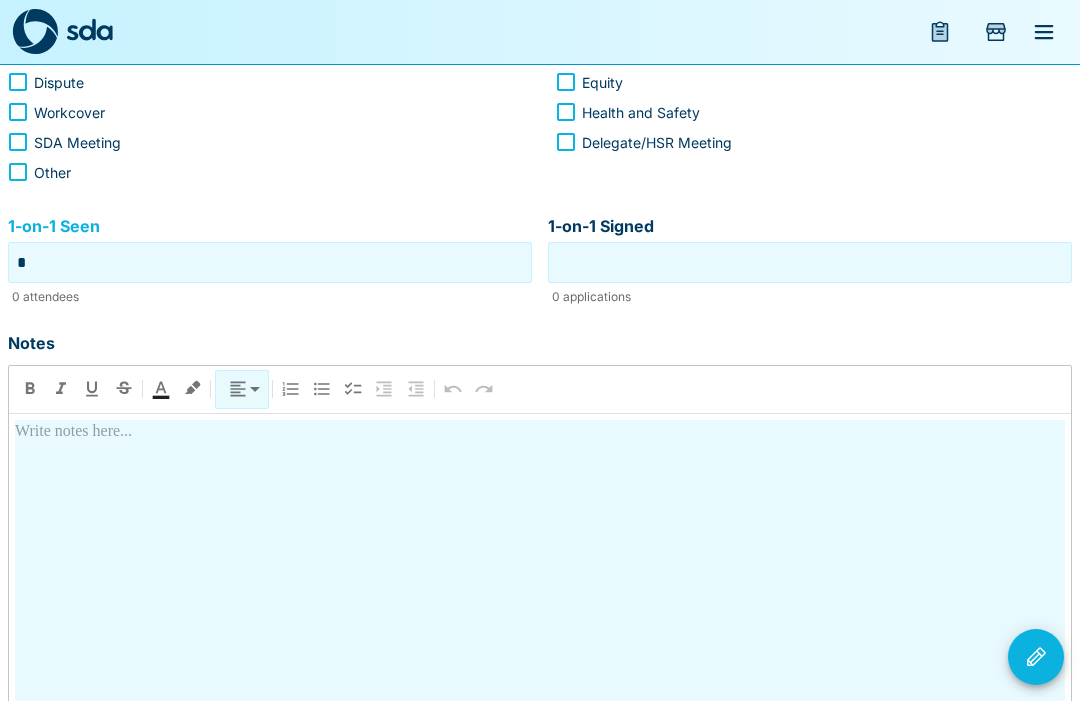 type on "*" 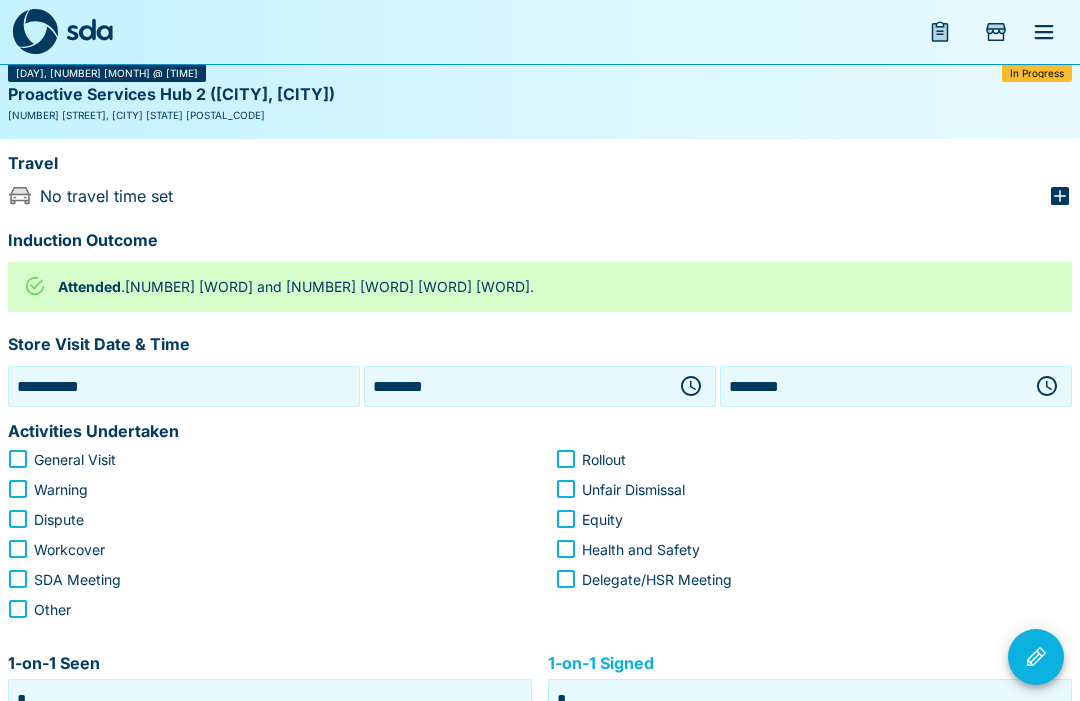 scroll, scrollTop: 113, scrollLeft: 0, axis: vertical 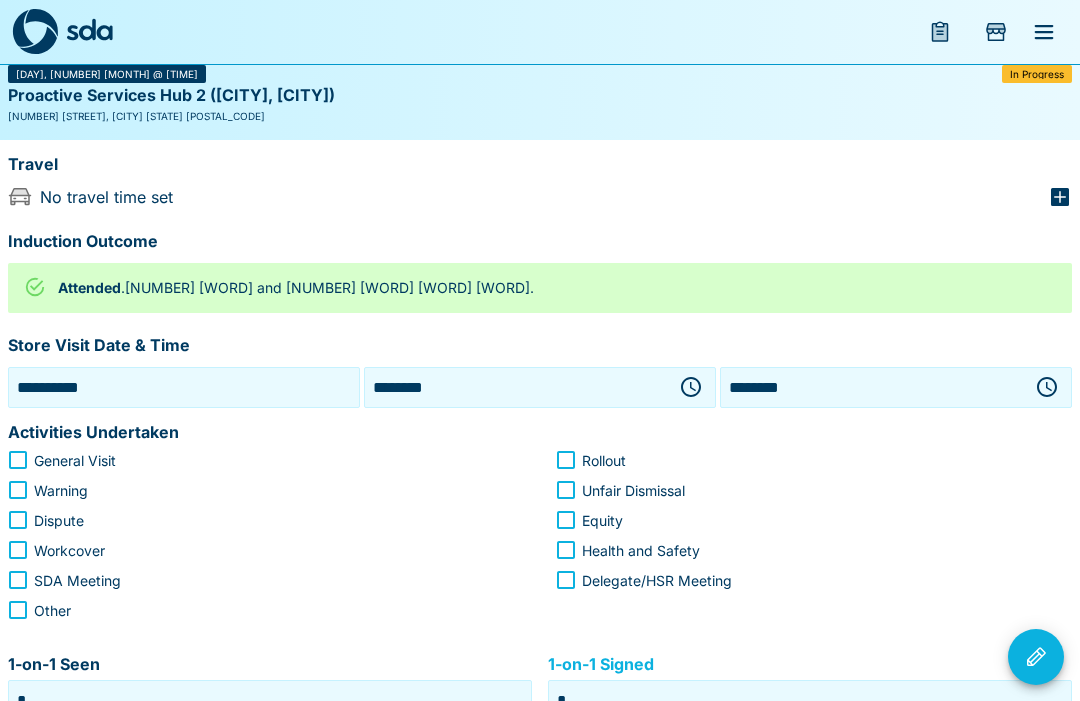 type on "*" 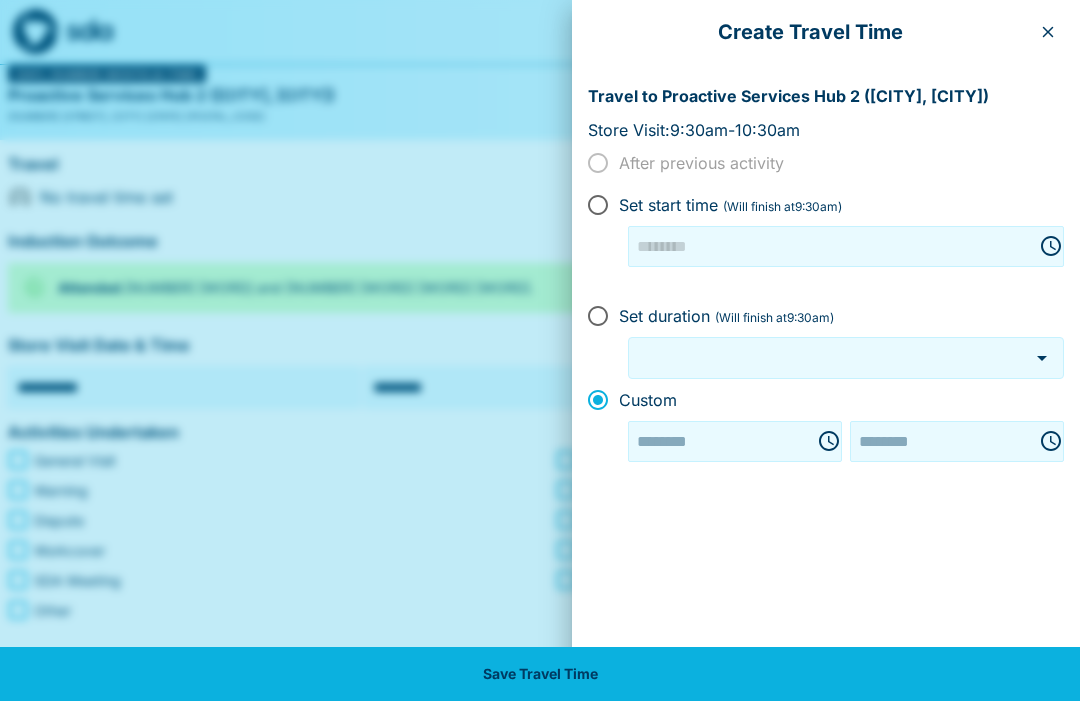 type on "********" 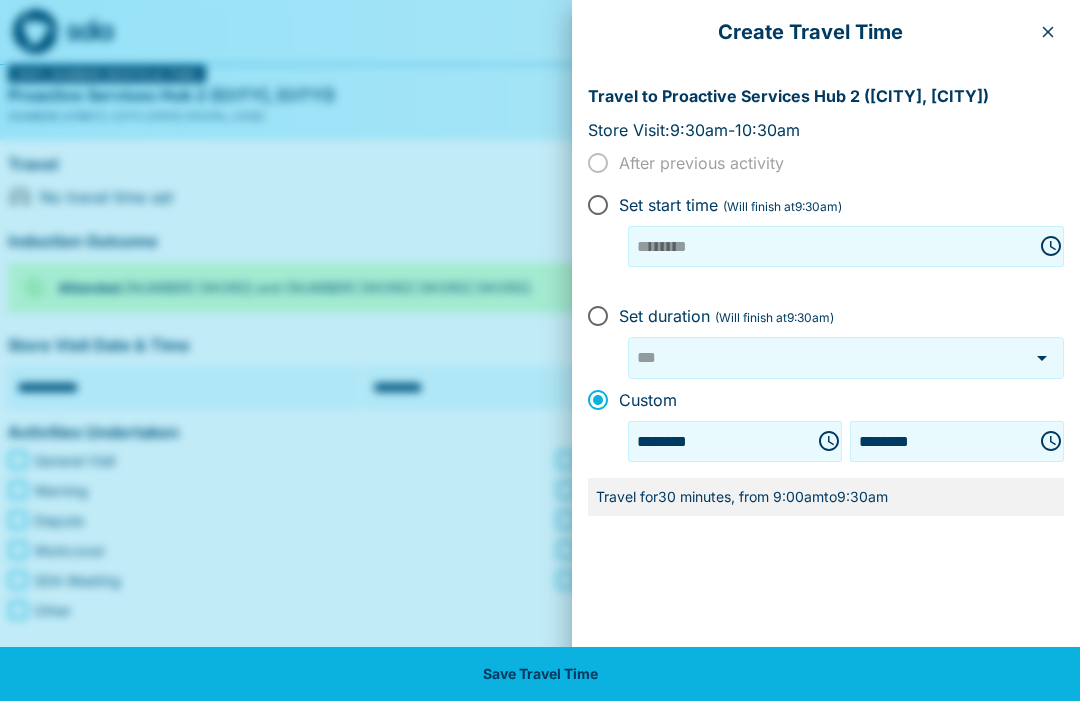 click 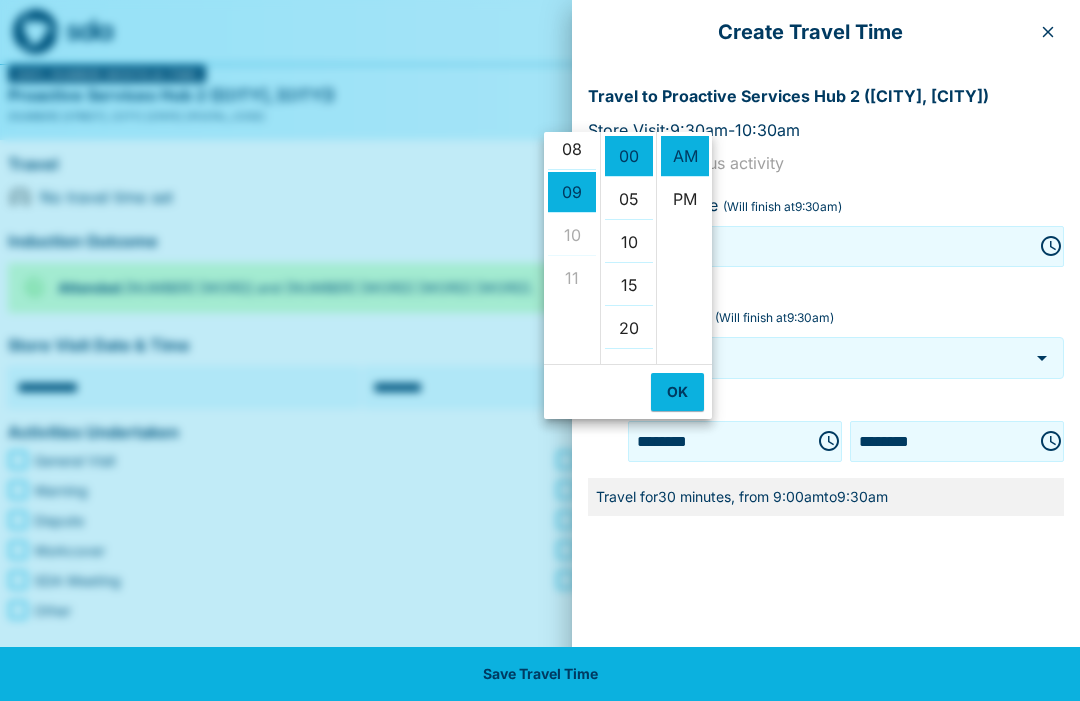 scroll, scrollTop: 346, scrollLeft: 0, axis: vertical 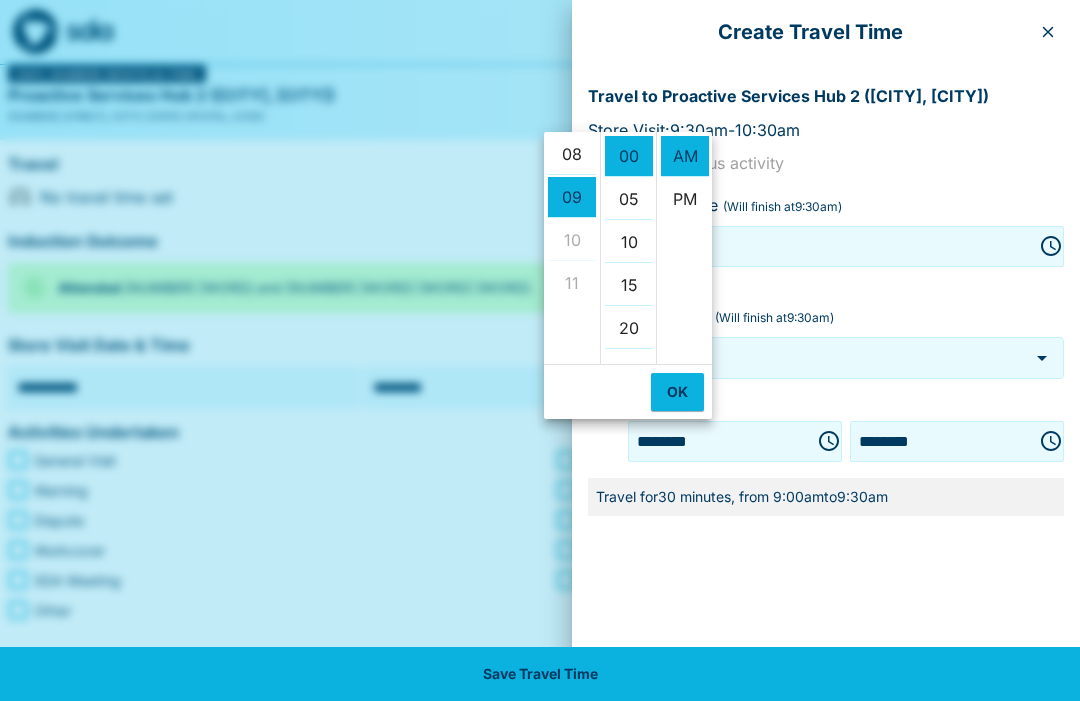 click on "08" at bounding box center [572, 154] 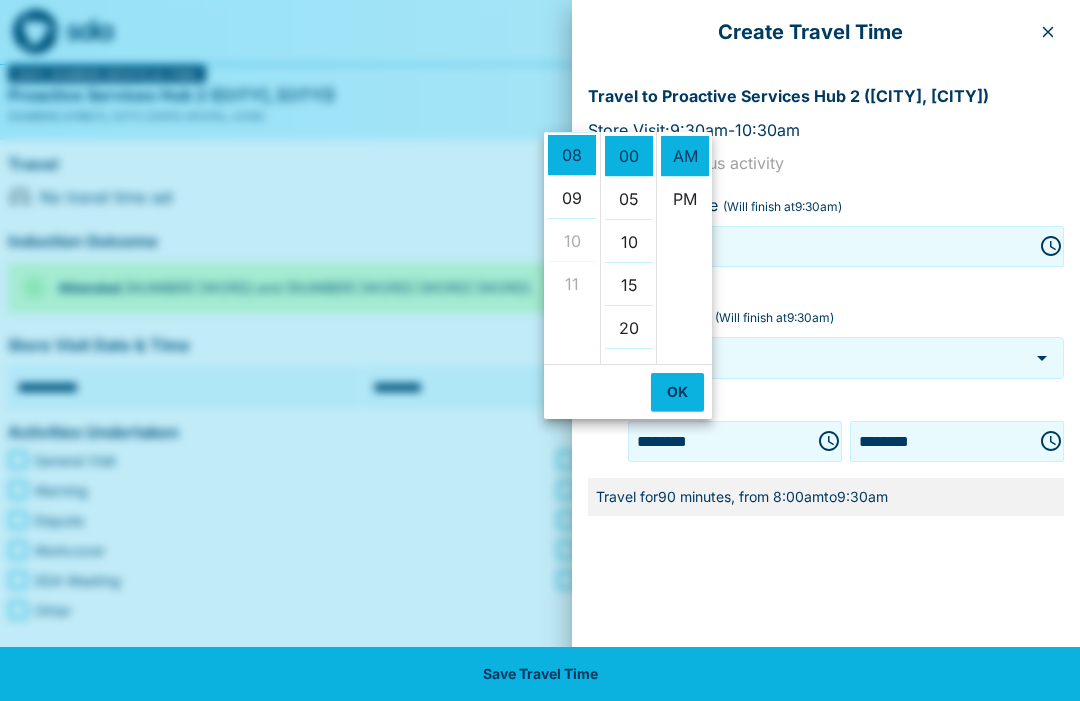scroll, scrollTop: 344, scrollLeft: 0, axis: vertical 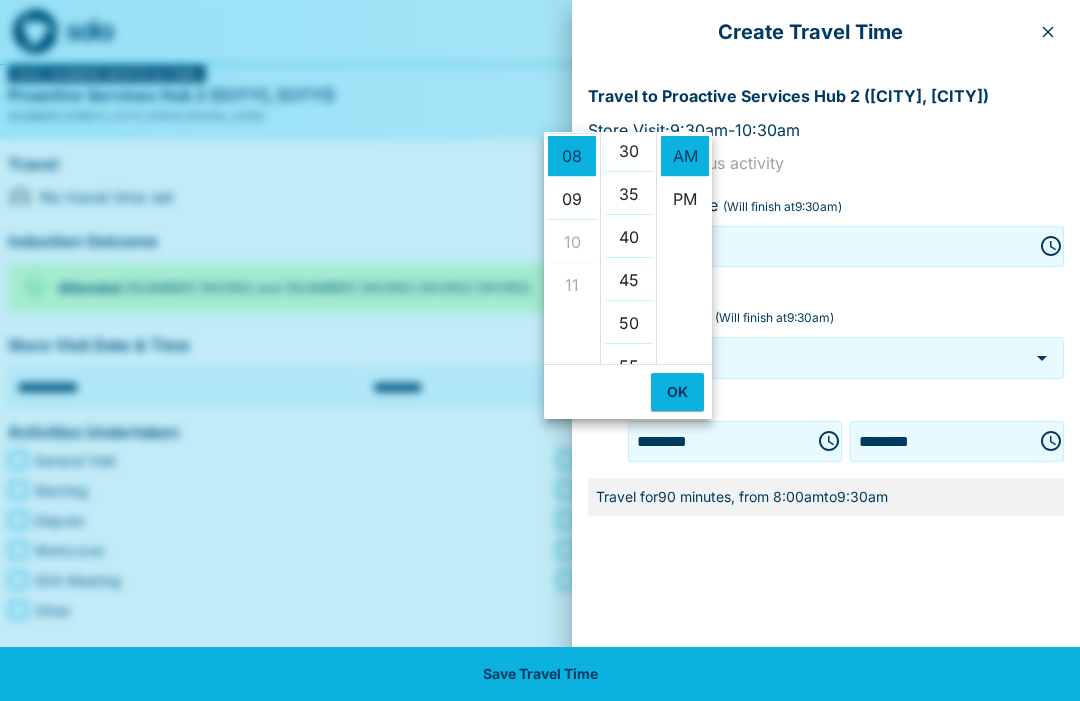 click on "30" at bounding box center [629, 151] 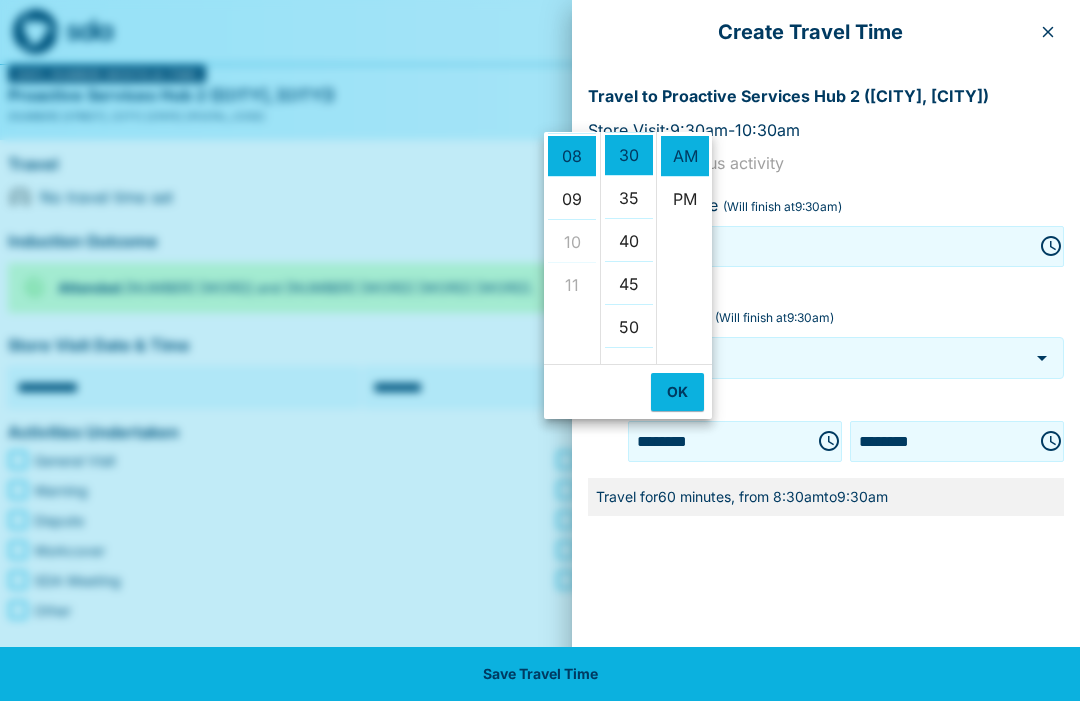 scroll, scrollTop: 258, scrollLeft: 0, axis: vertical 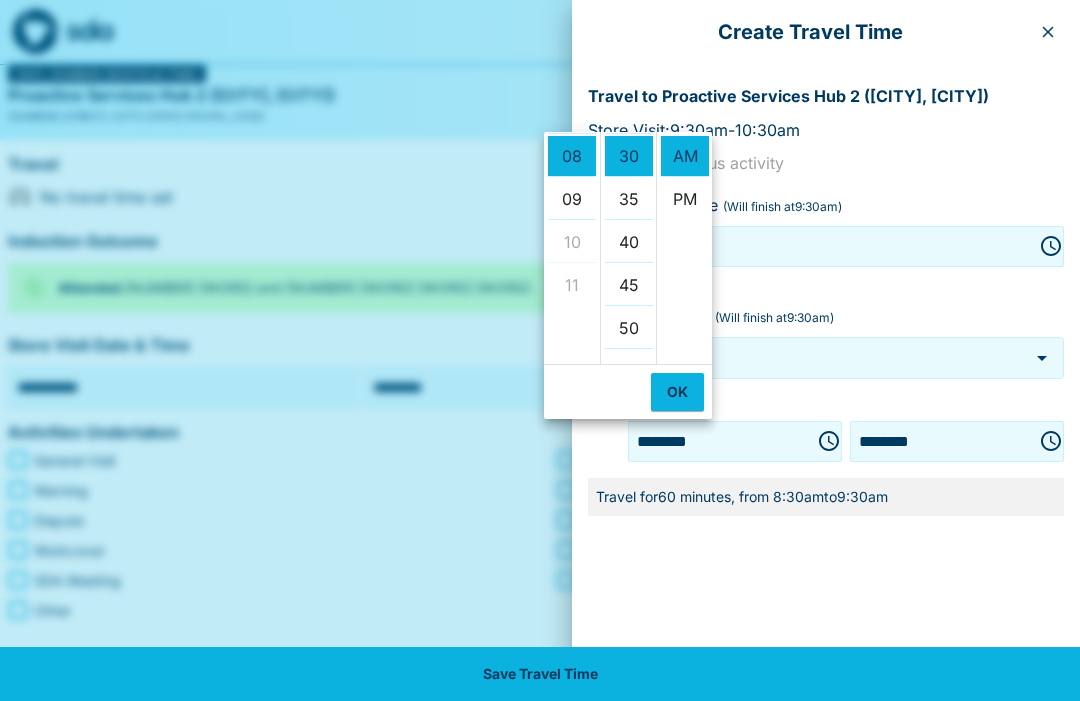 click on "OK" at bounding box center [677, 392] 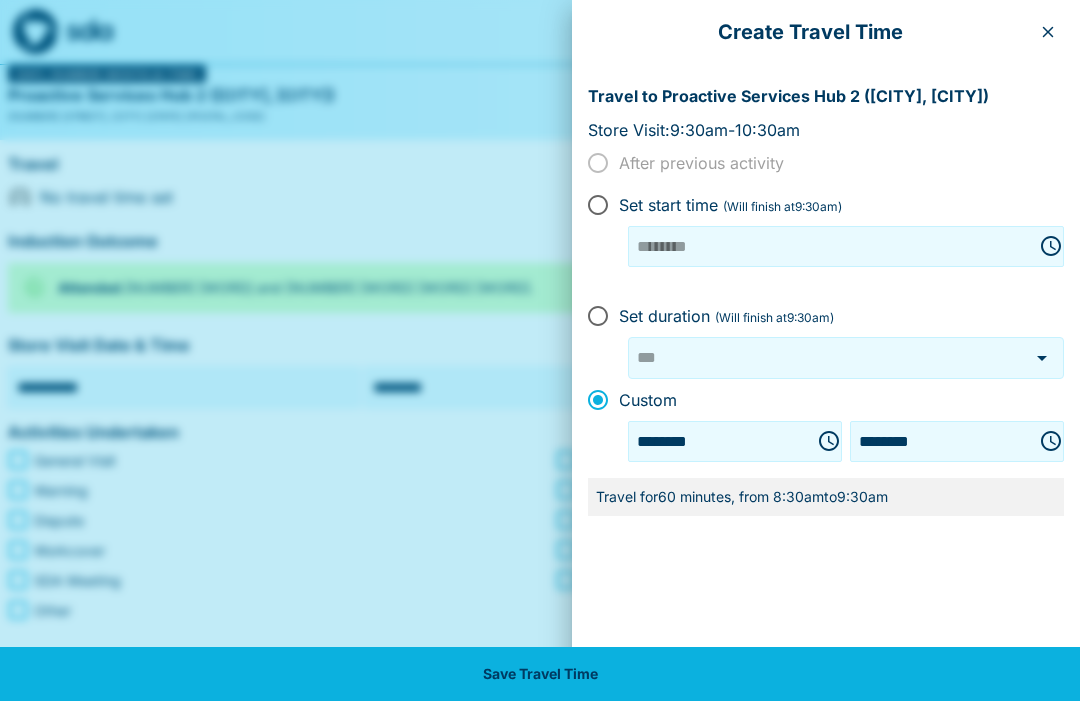 click on "Save Travel Time" at bounding box center [540, 674] 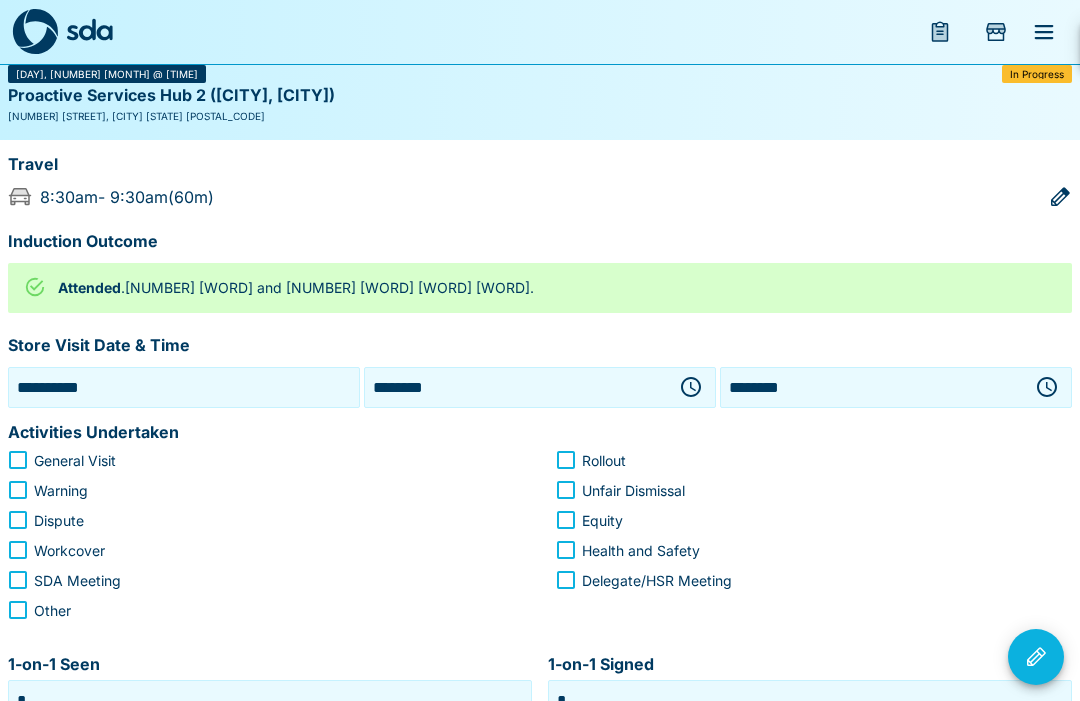 click 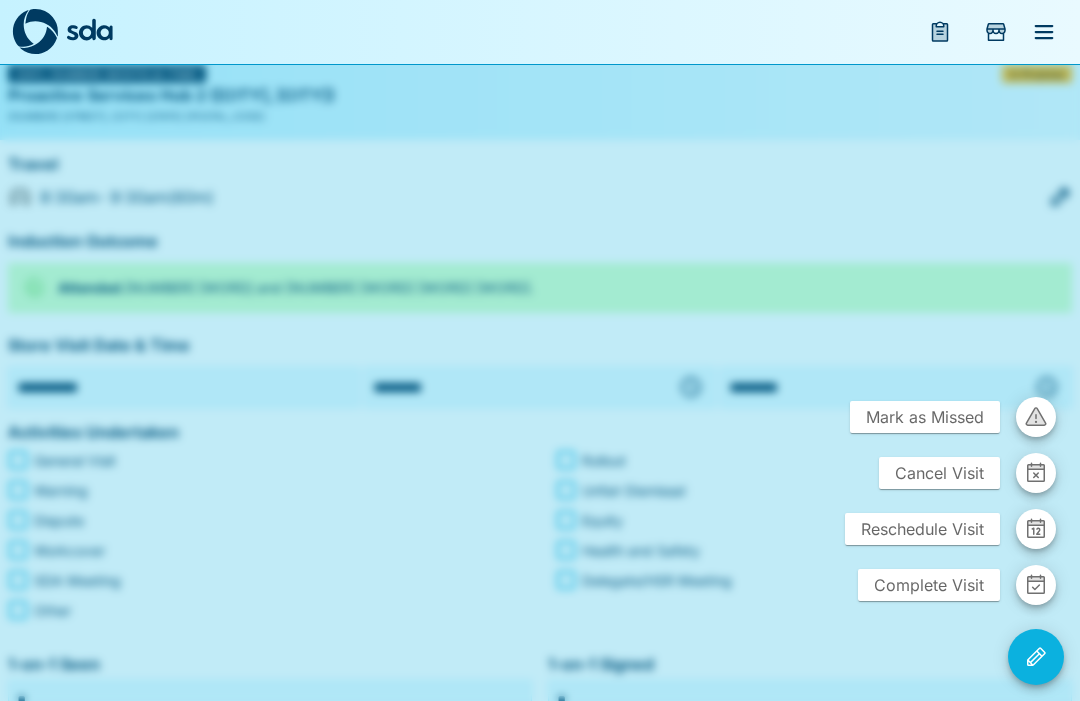 click on "Complete Visit" at bounding box center (929, 585) 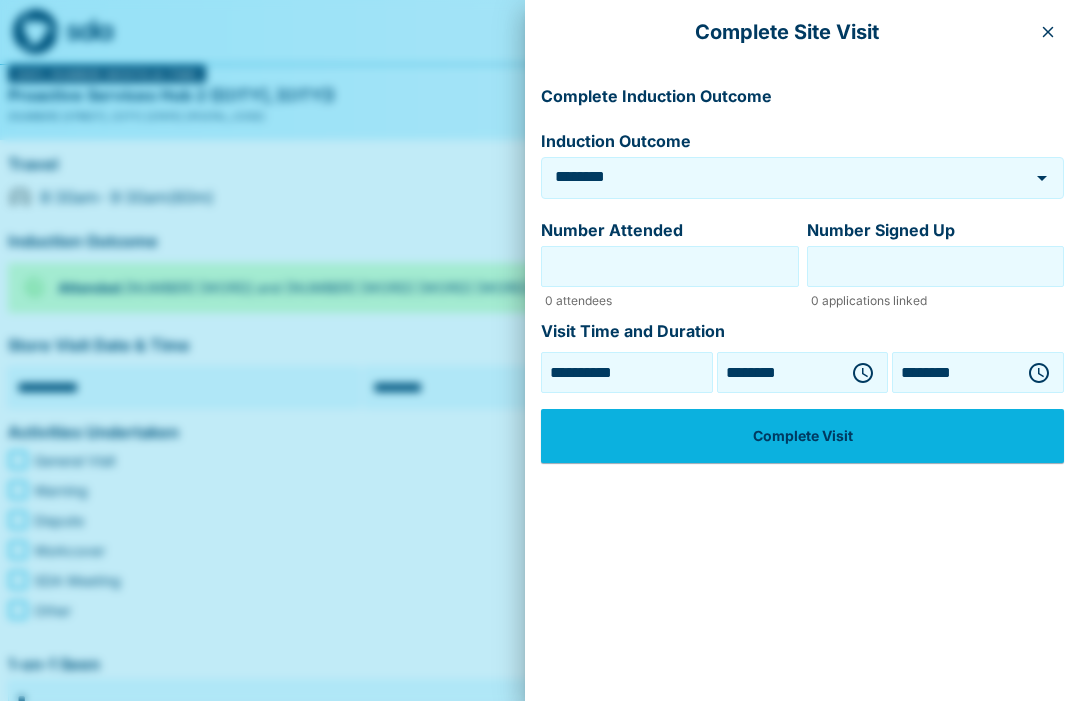 click on "Number Attended" at bounding box center [670, 266] 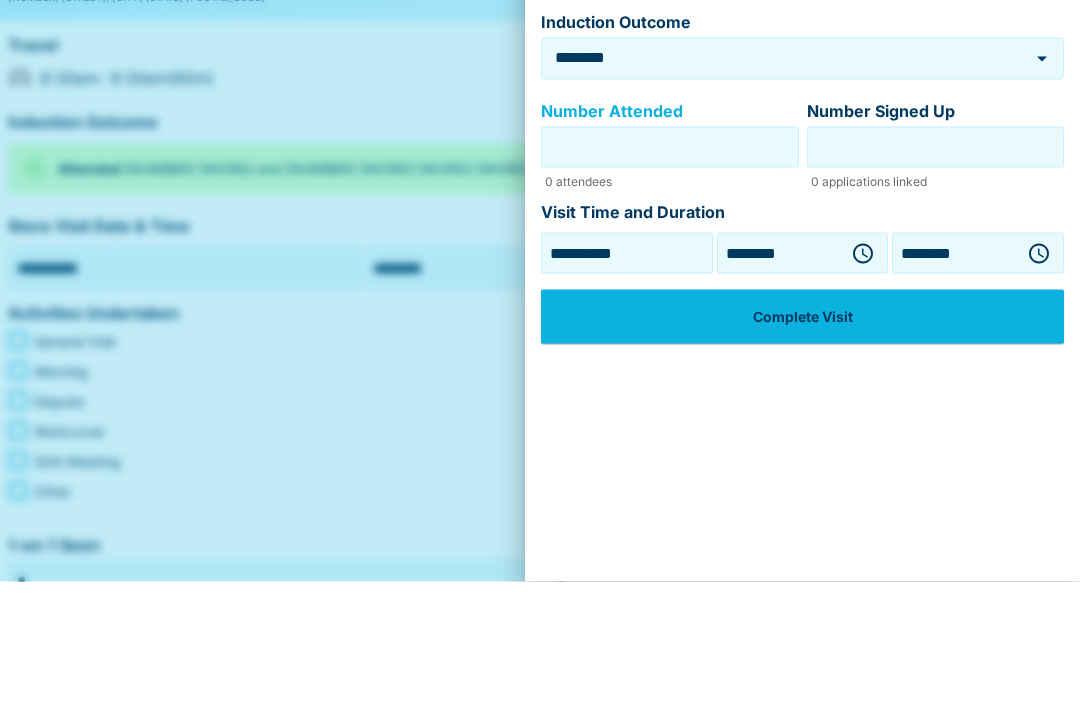 type on "*" 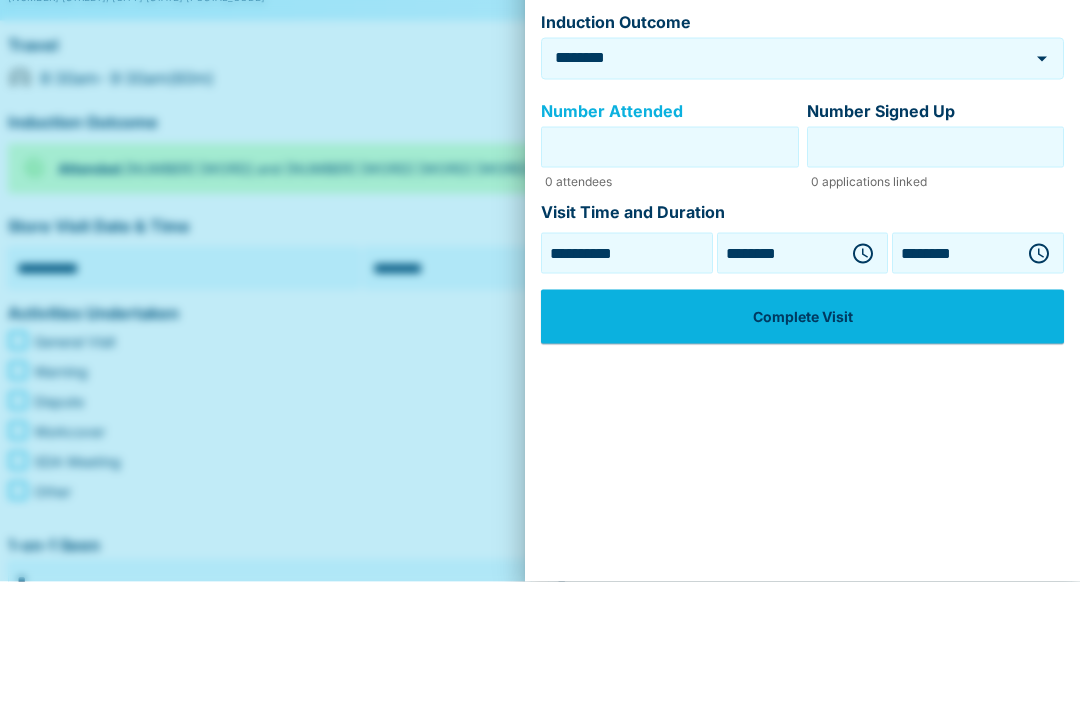 click on "Number Signed Up" at bounding box center (936, 266) 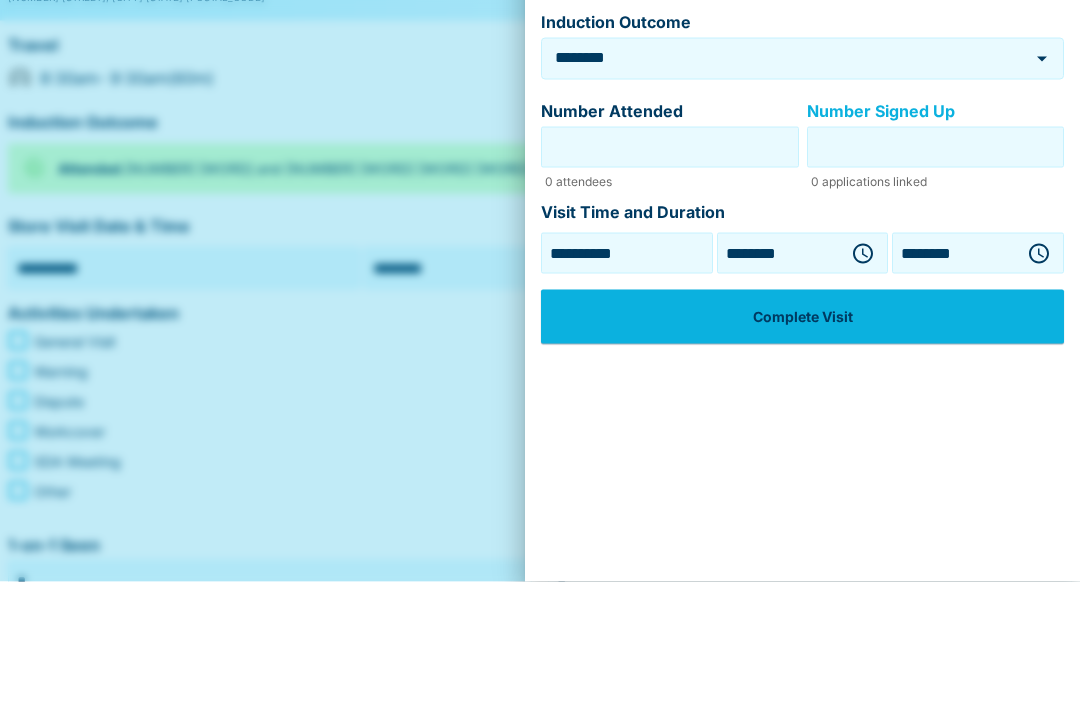 type on "*" 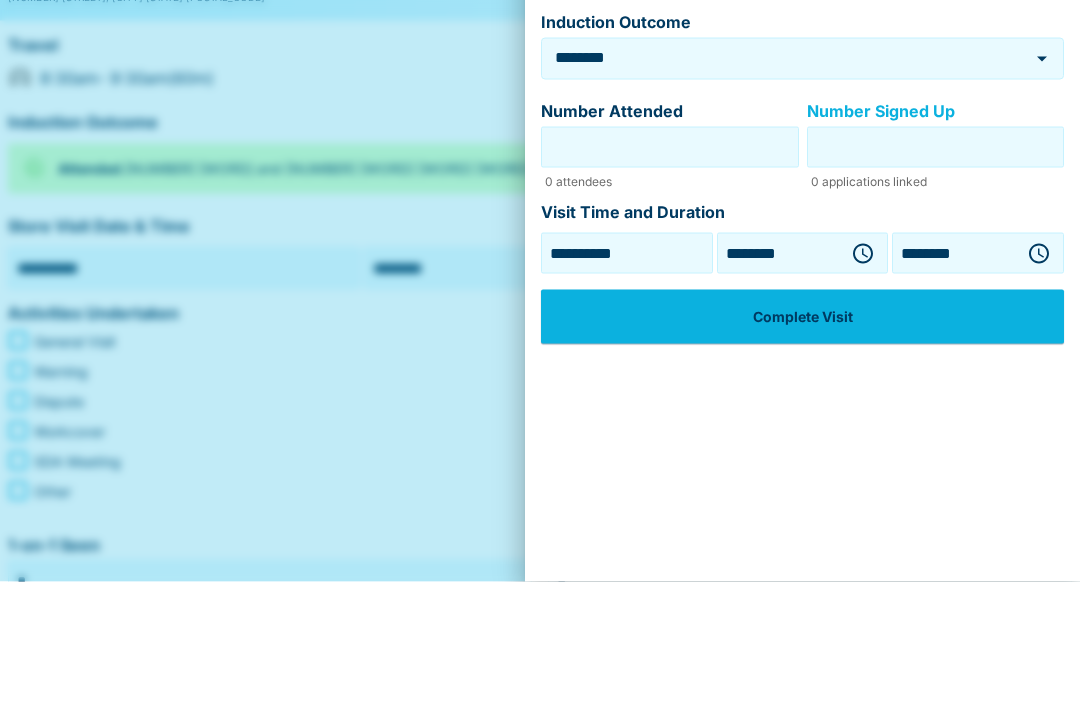 click 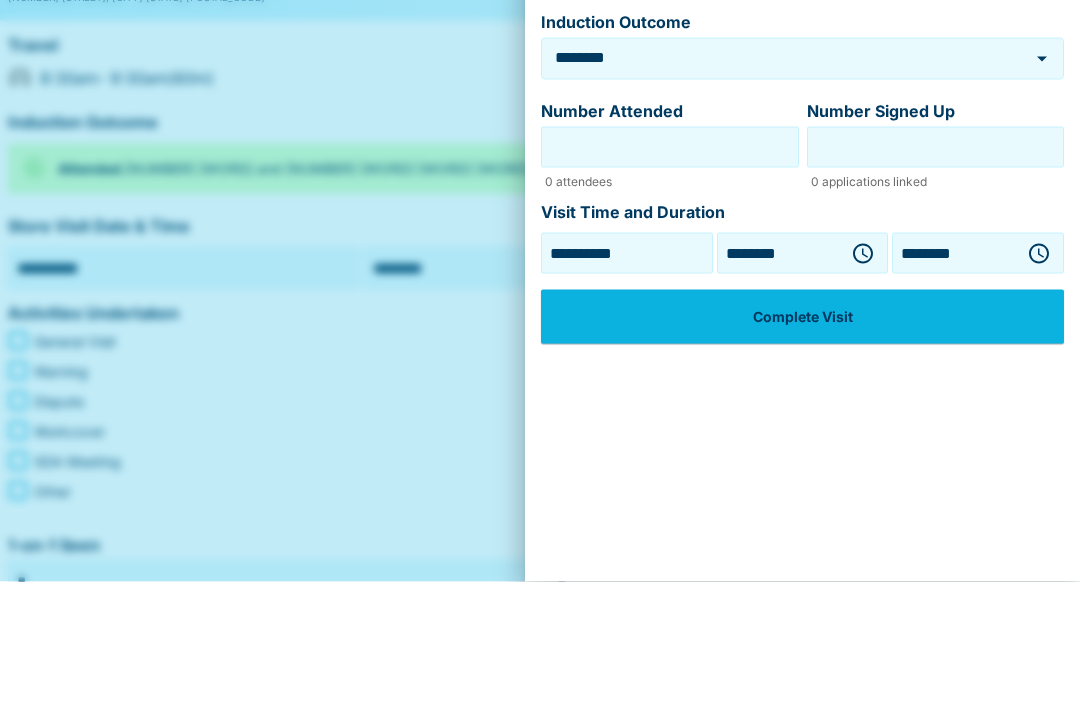 scroll, scrollTop: 233, scrollLeft: 0, axis: vertical 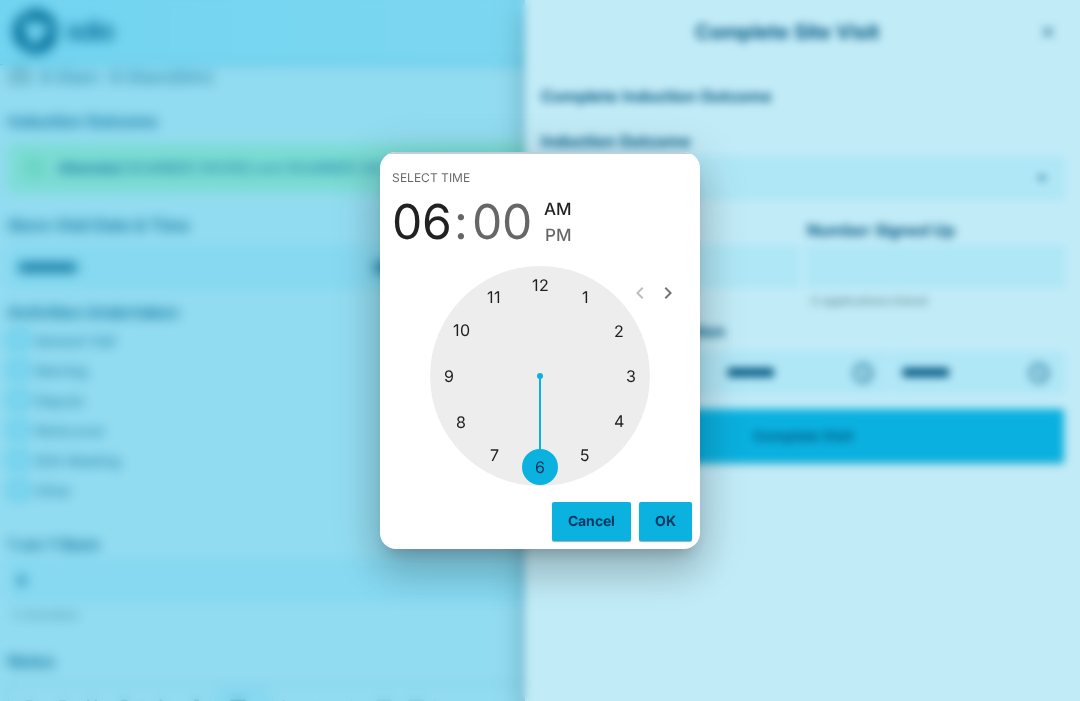 click at bounding box center [540, 376] 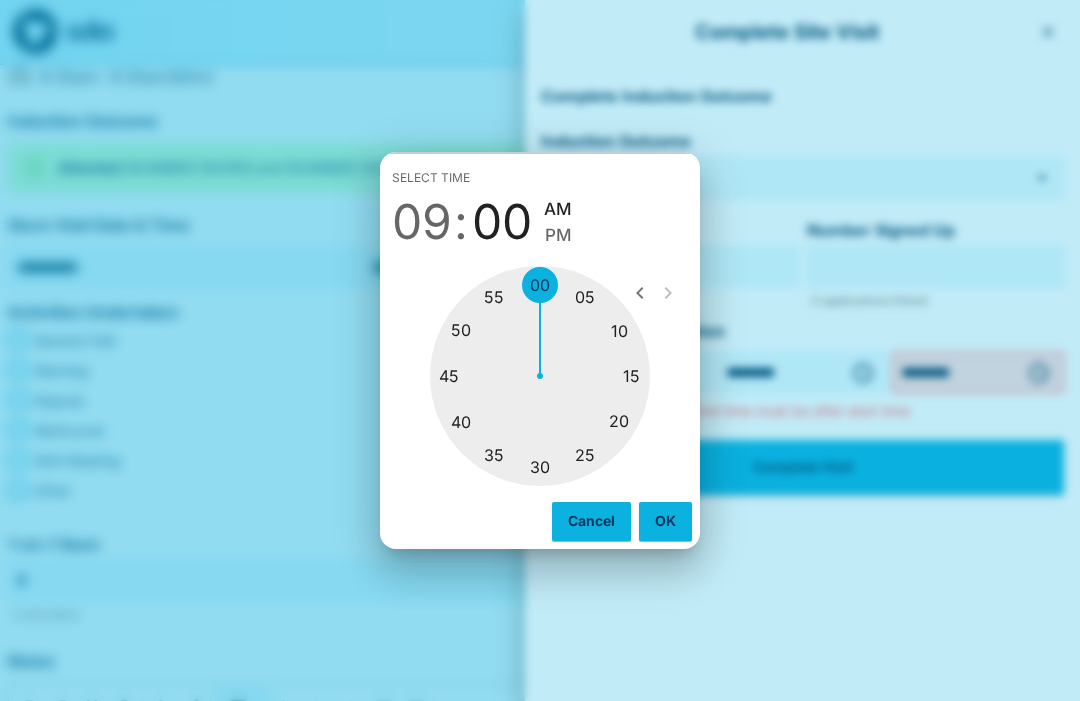 click at bounding box center [540, 376] 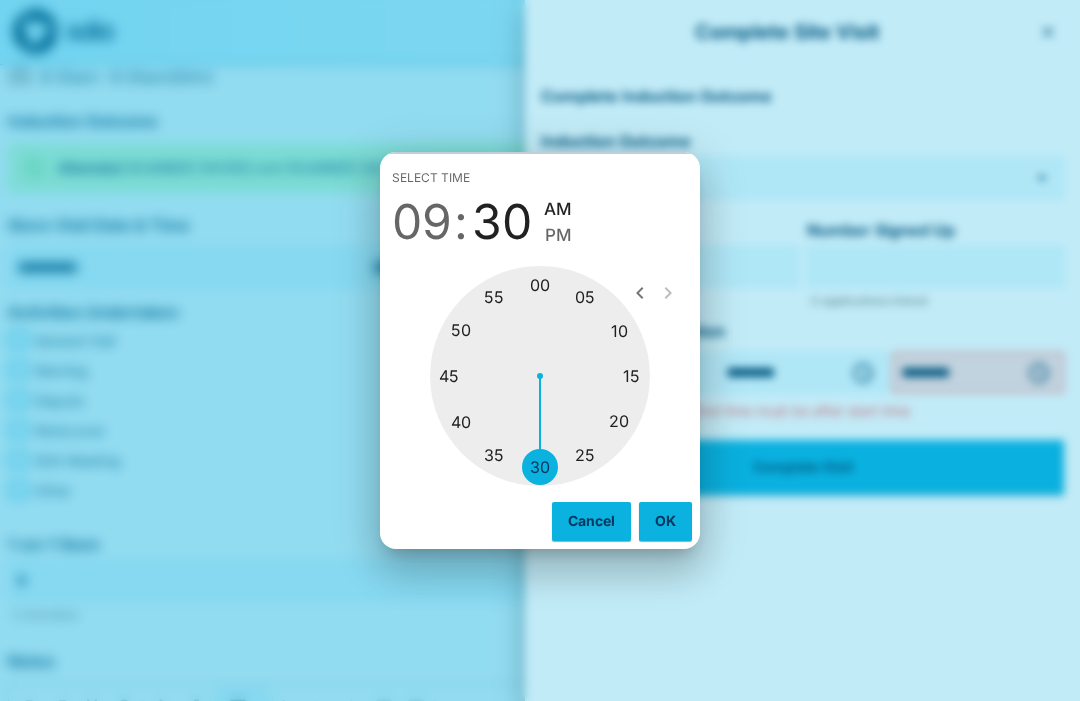 type on "********" 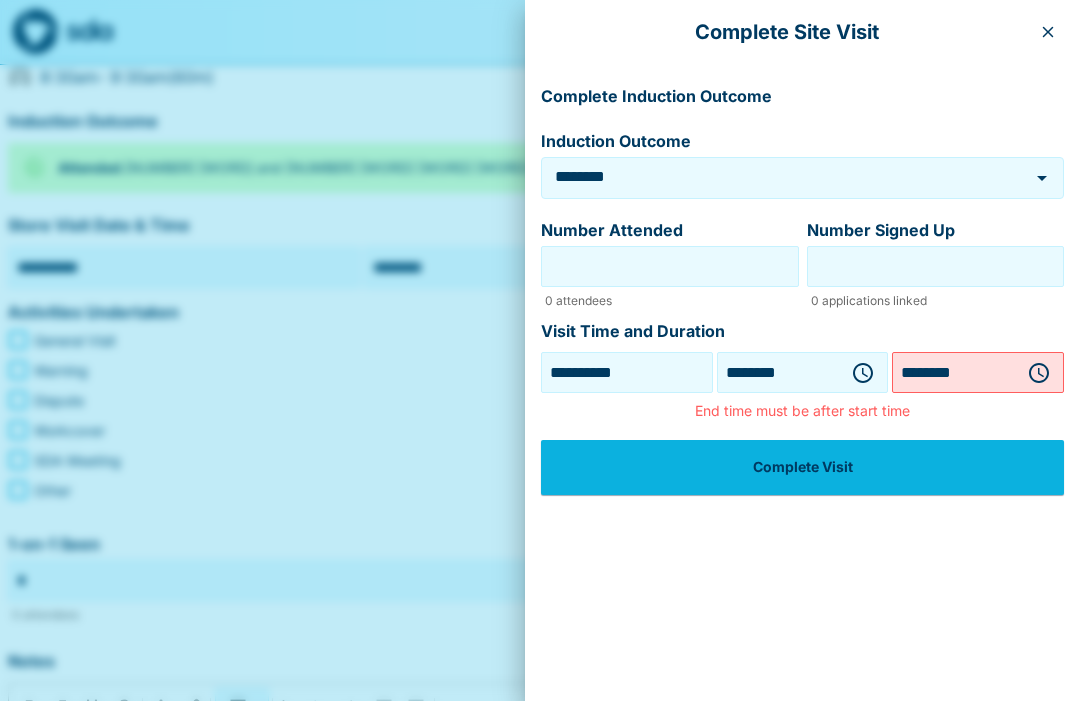 click 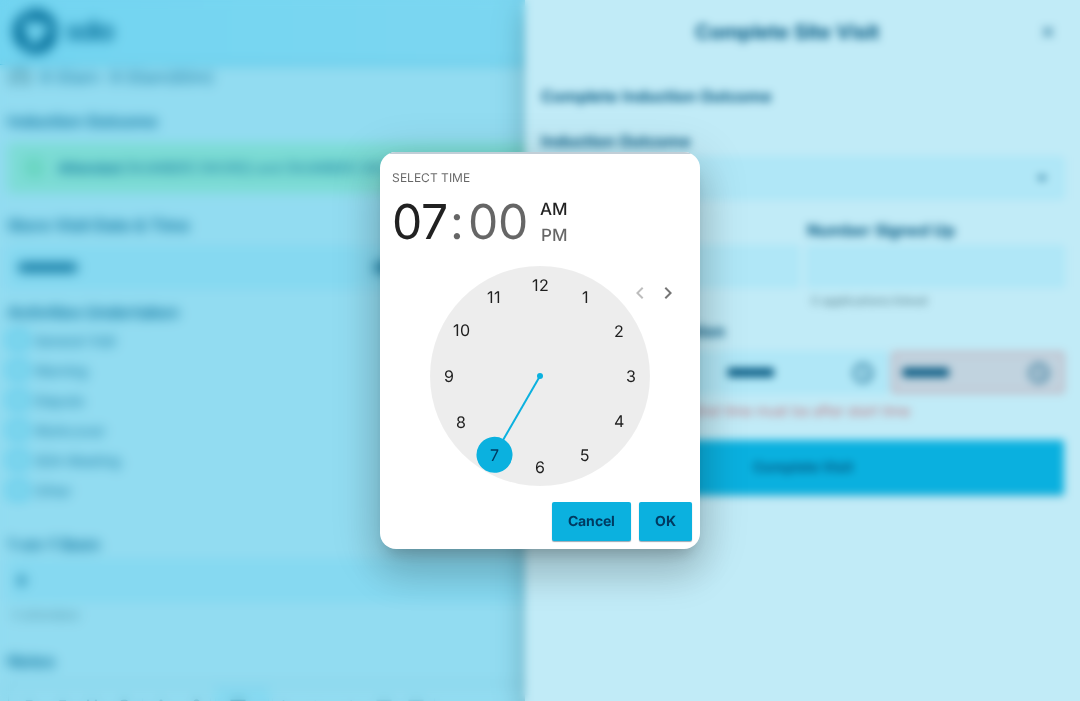 click at bounding box center (540, 376) 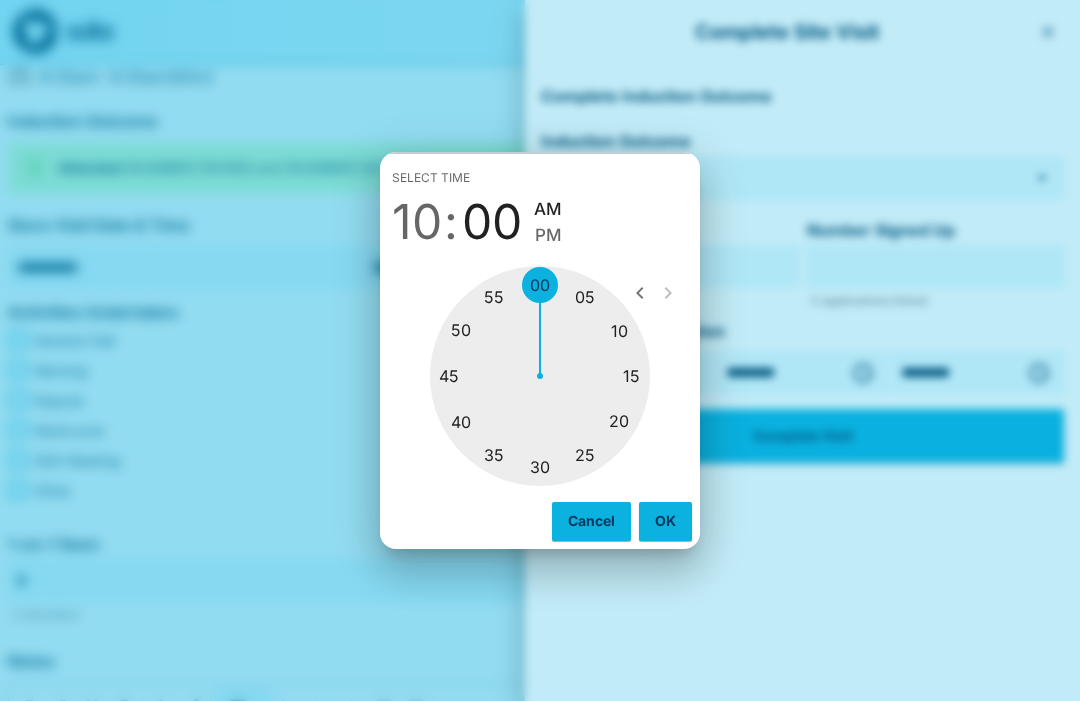 click at bounding box center (540, 376) 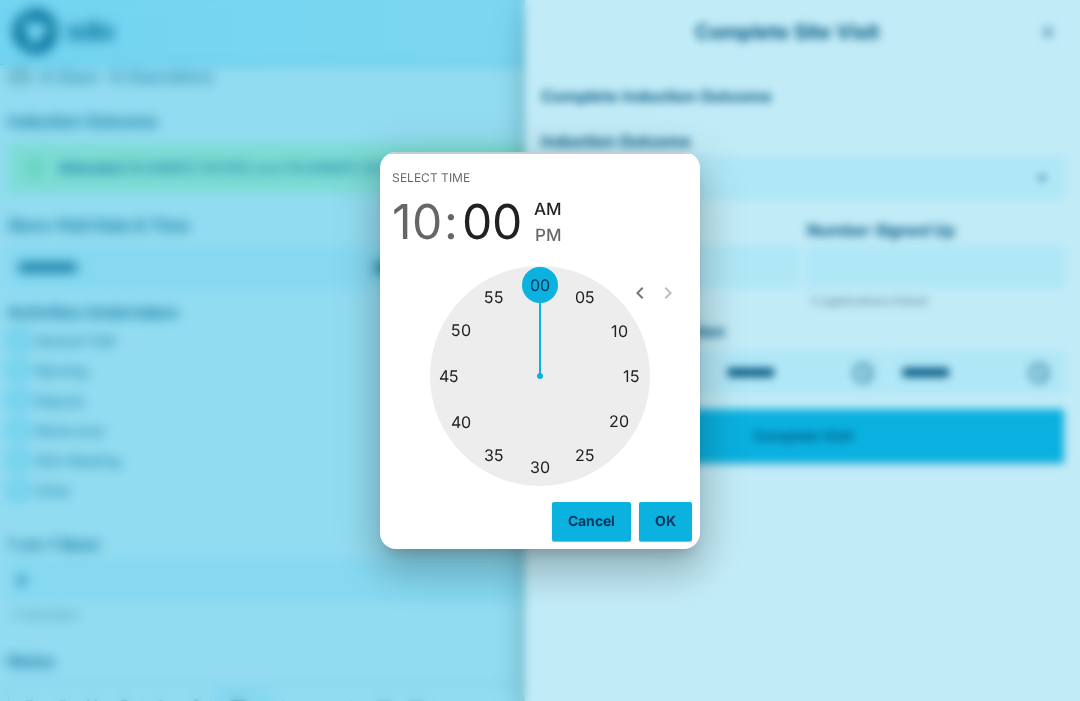 type on "********" 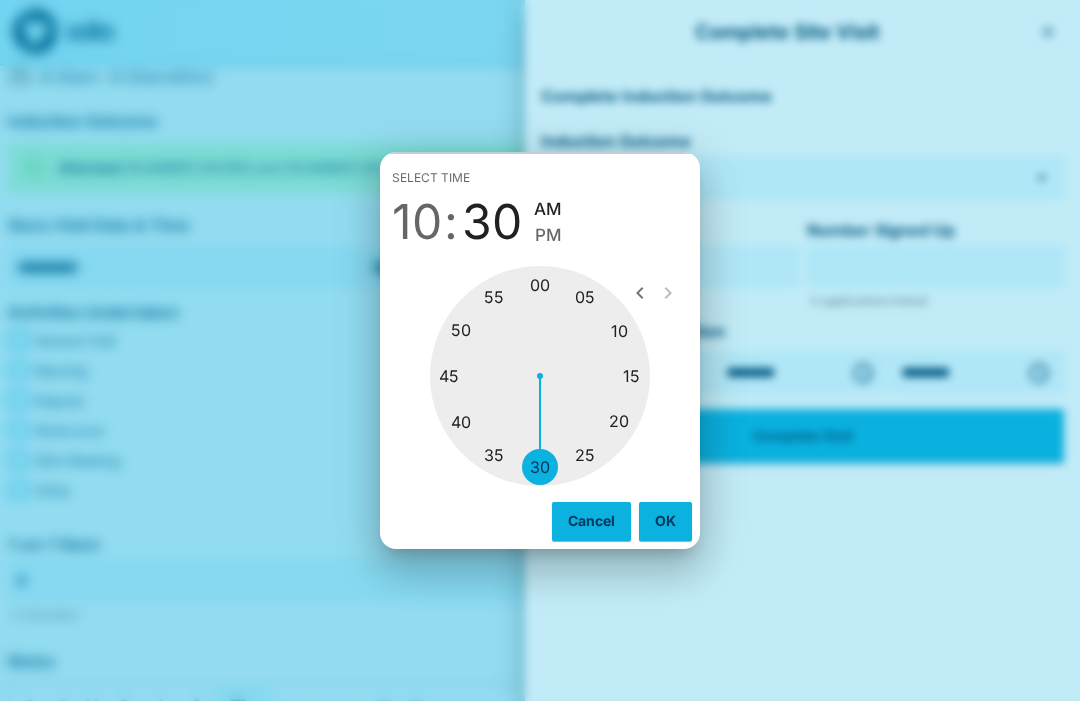 click on "OK" at bounding box center [665, 521] 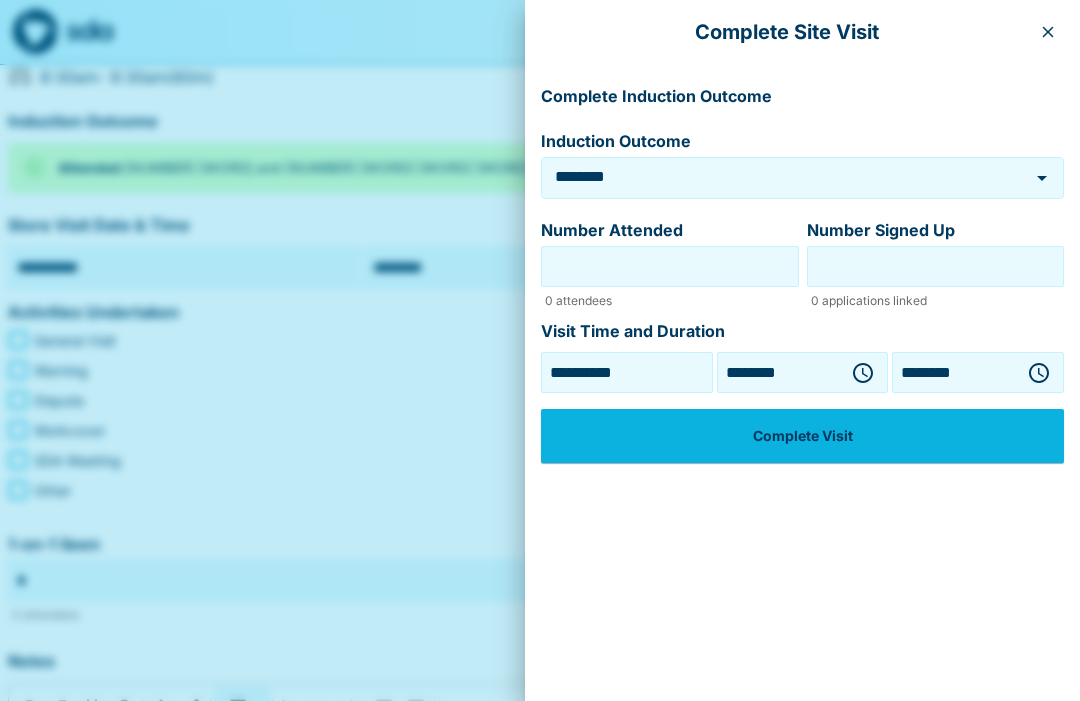 click on "Complete Visit" at bounding box center (802, 436) 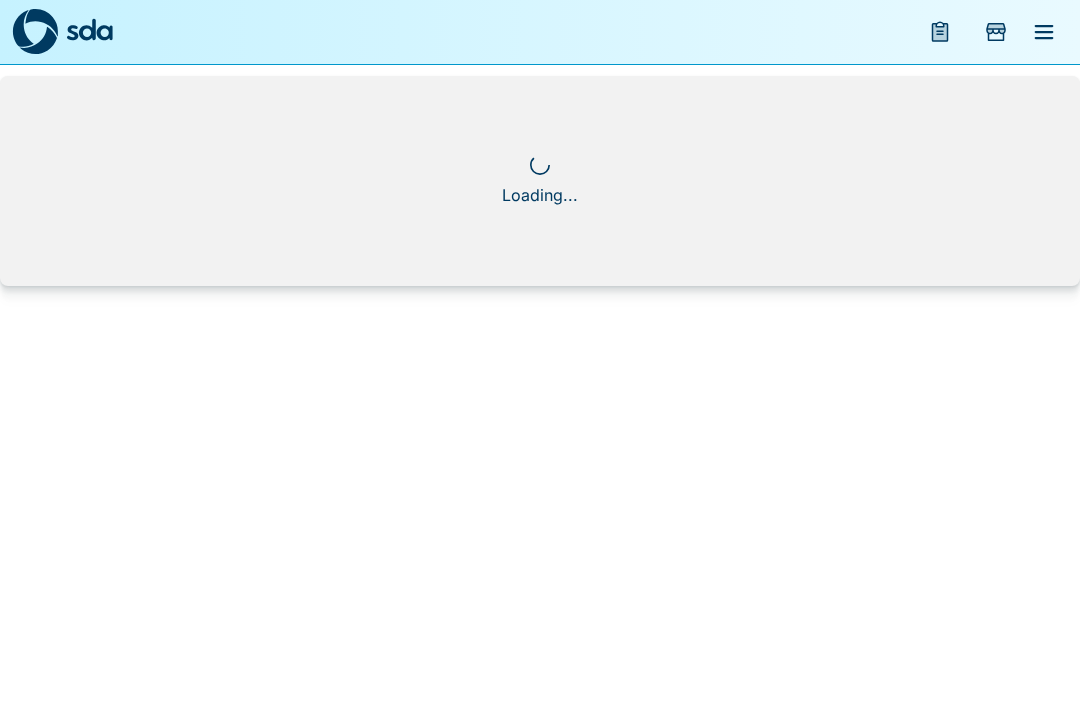 scroll, scrollTop: 0, scrollLeft: 0, axis: both 